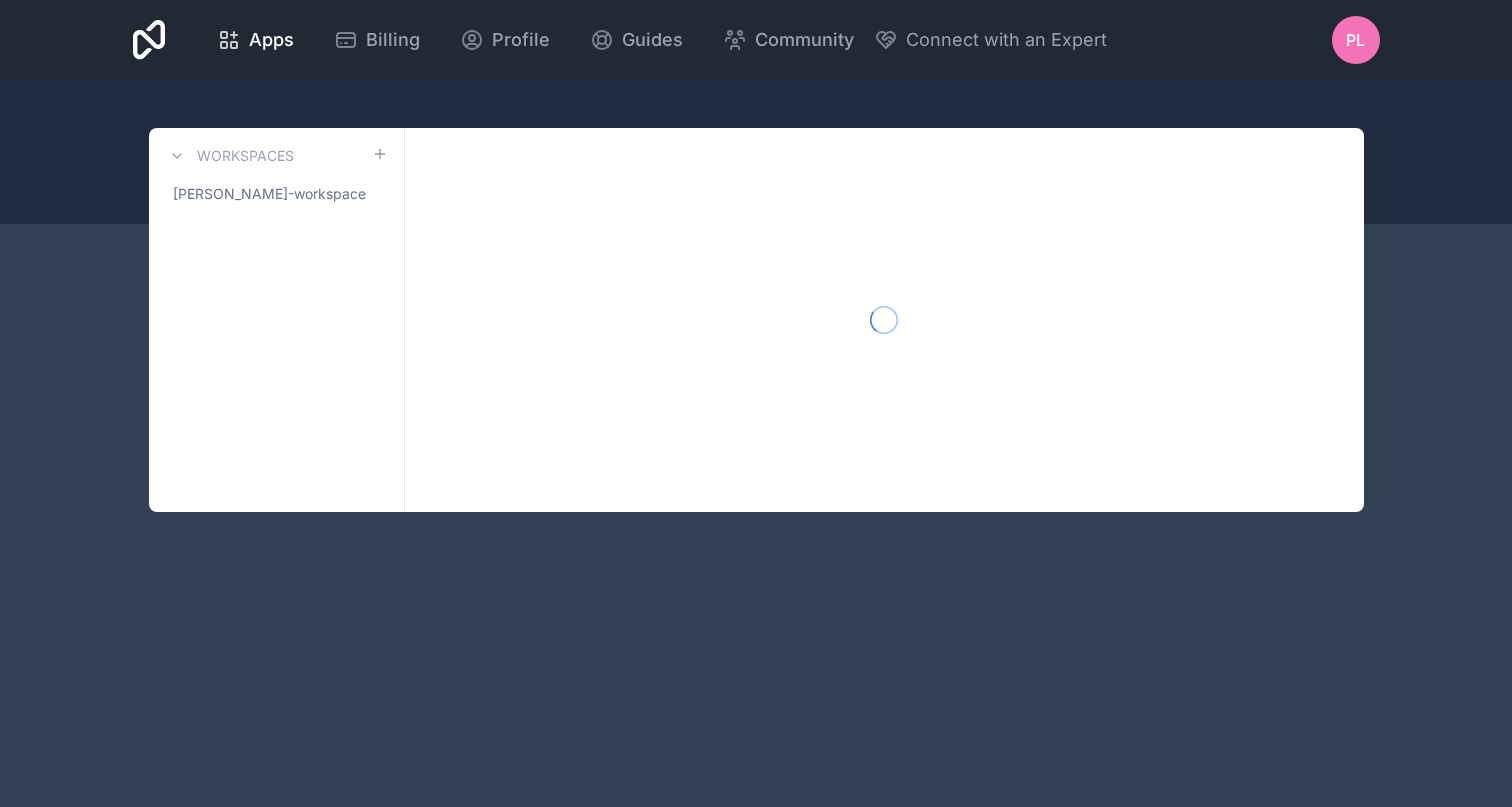 scroll, scrollTop: 0, scrollLeft: 0, axis: both 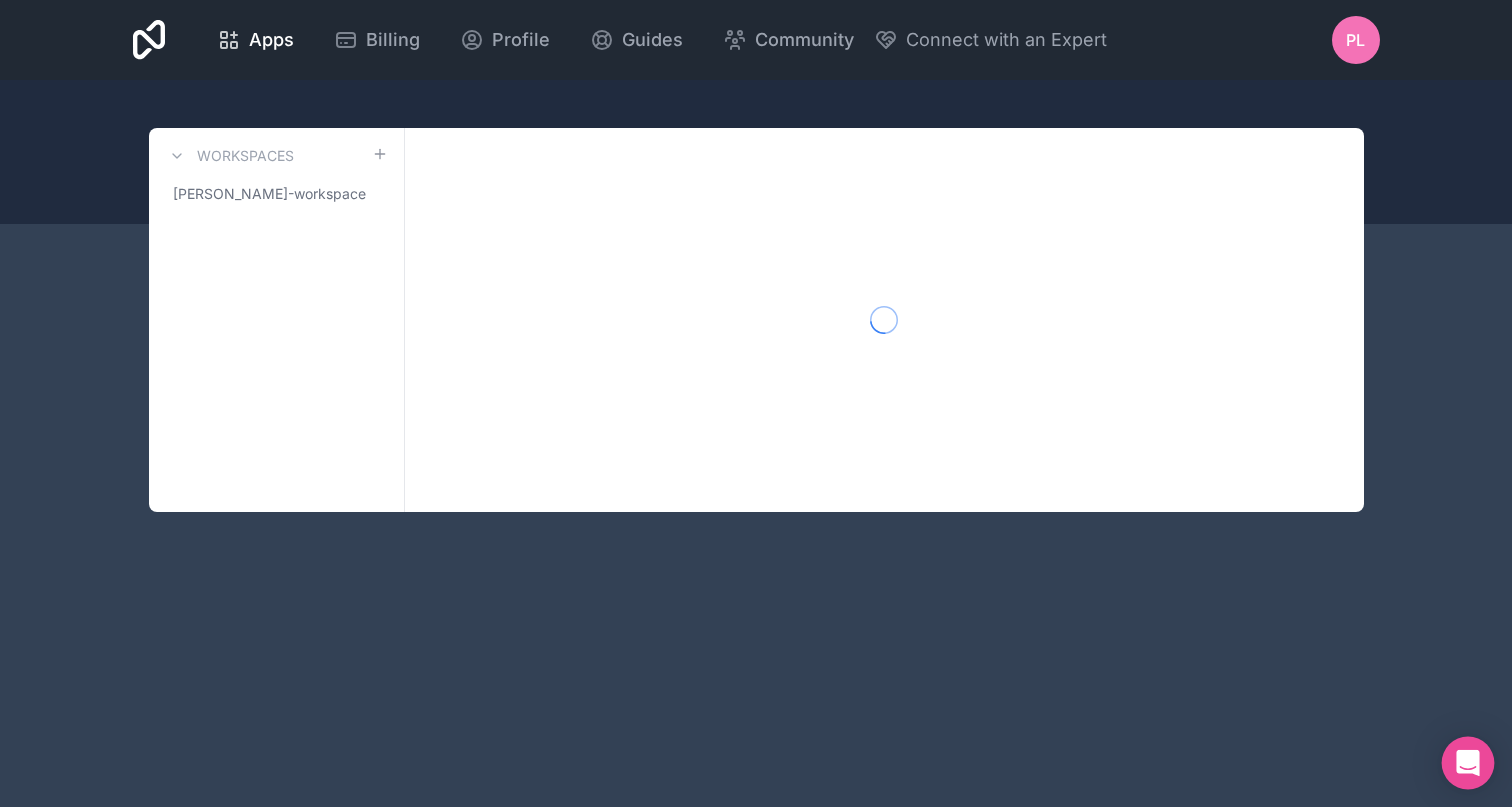 click at bounding box center (1468, 763) 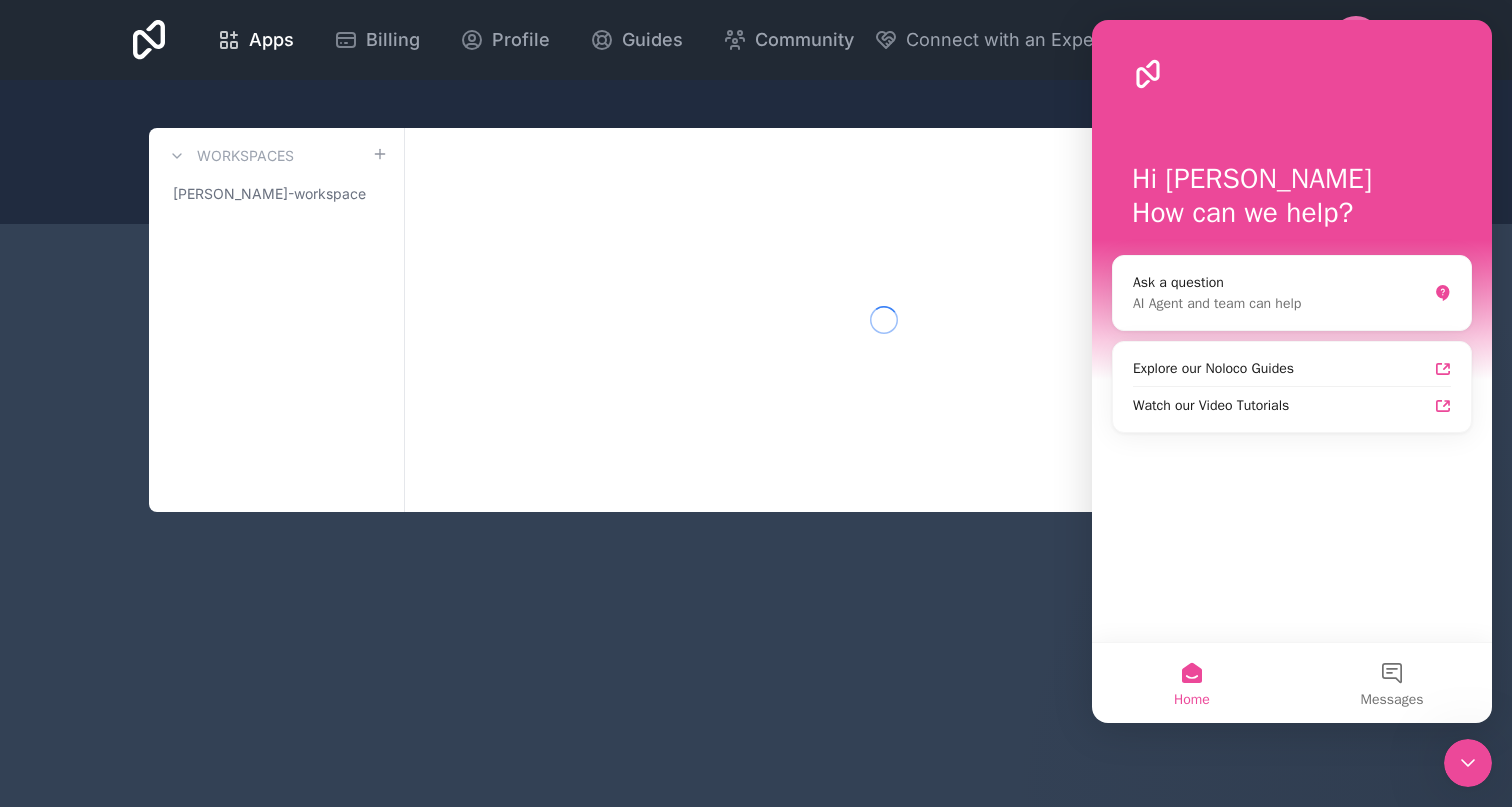 scroll, scrollTop: 0, scrollLeft: 0, axis: both 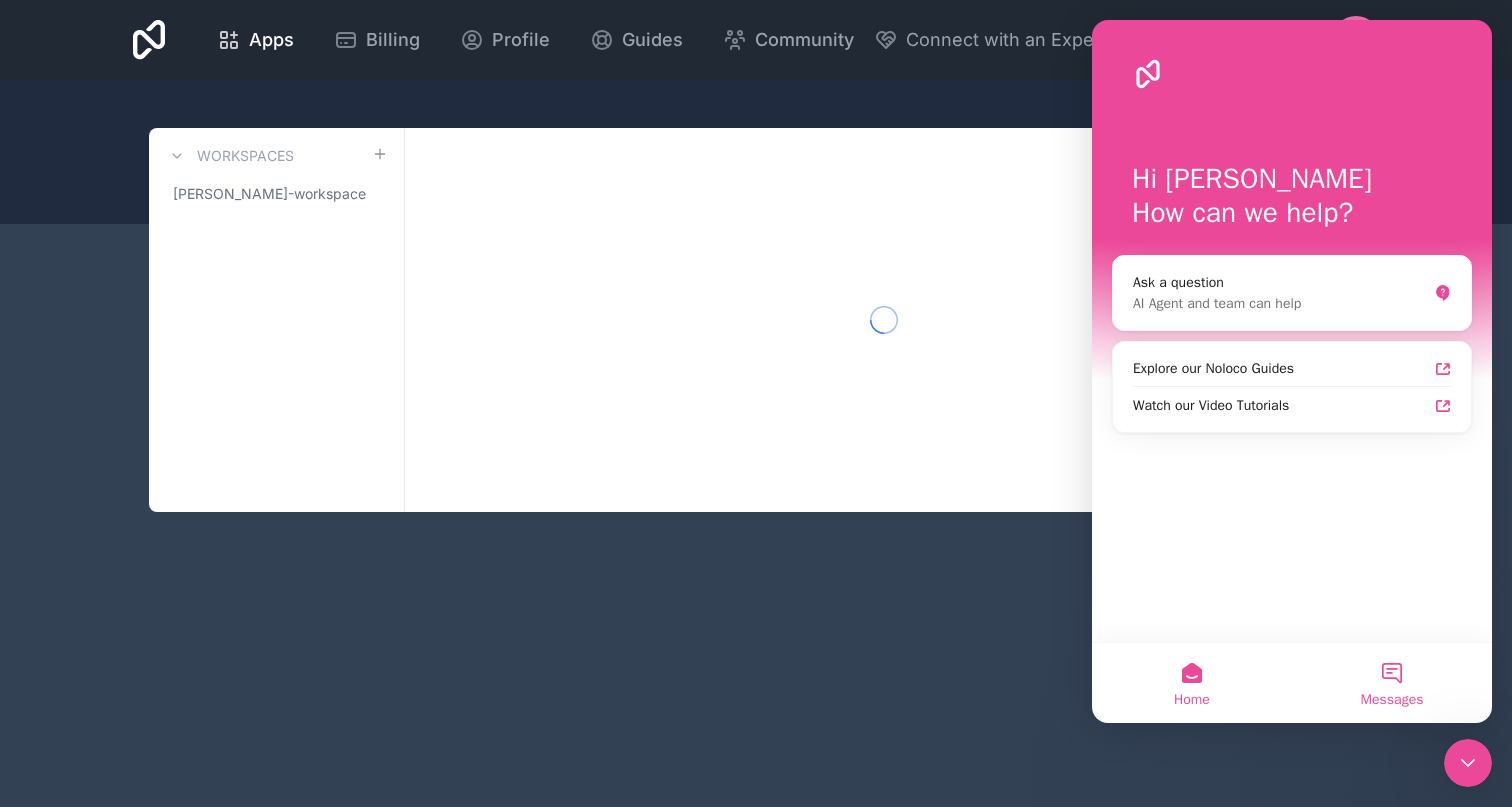 click on "Messages" at bounding box center [1392, 683] 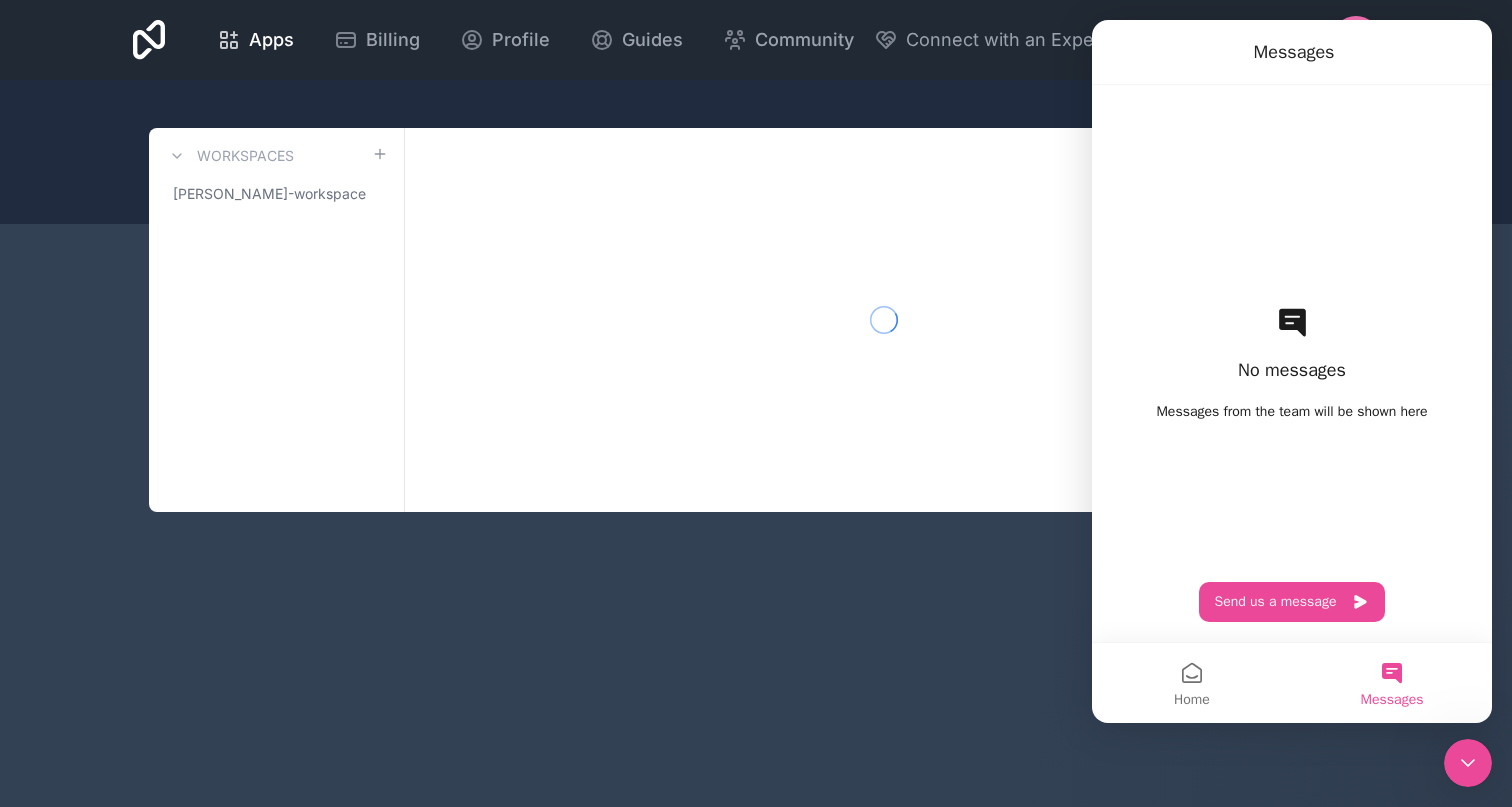 click on "No messages Messages from the team will be shown here Send us a message" at bounding box center (1292, 363) 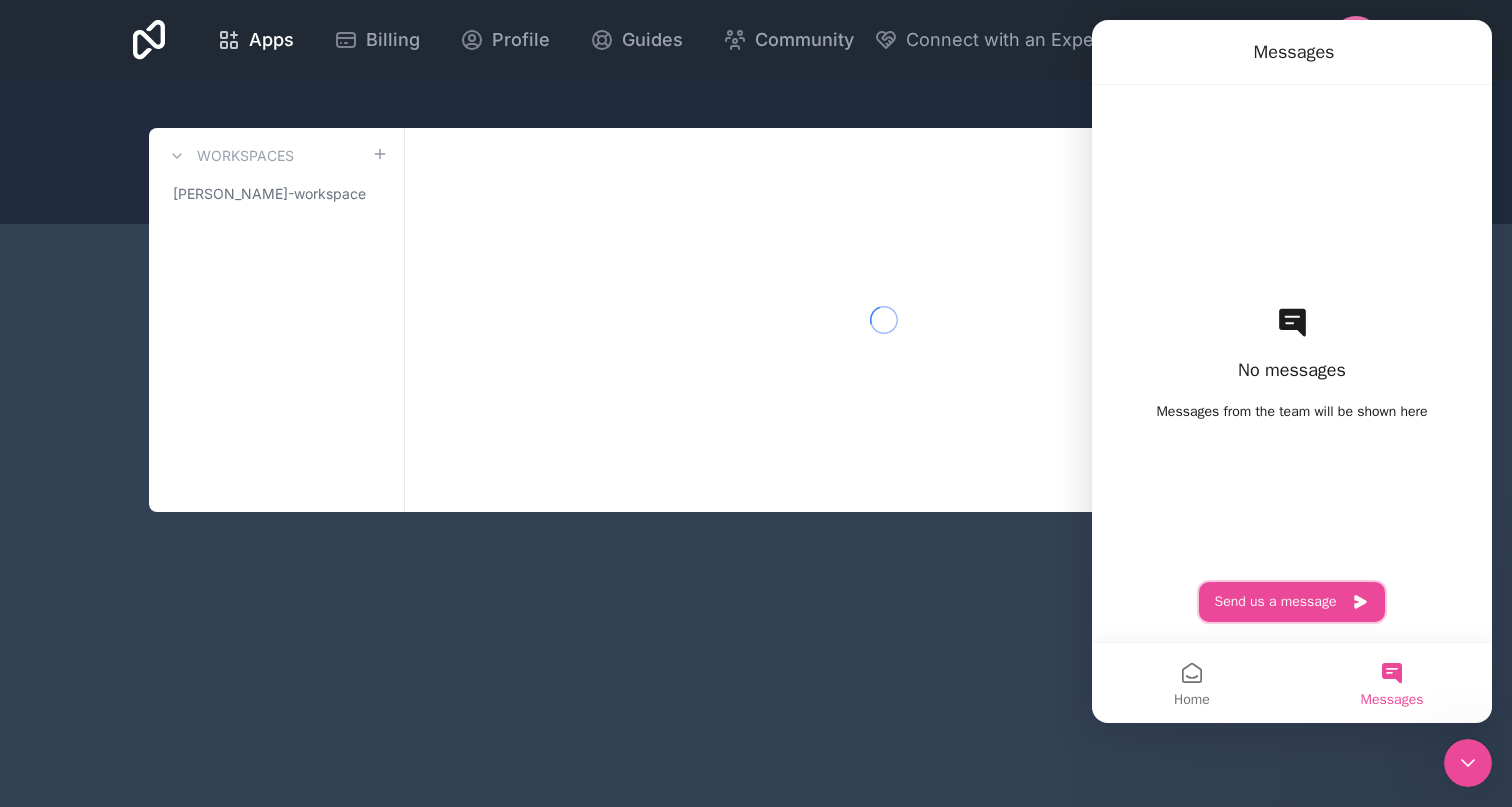click on "Send us a message" at bounding box center [1292, 602] 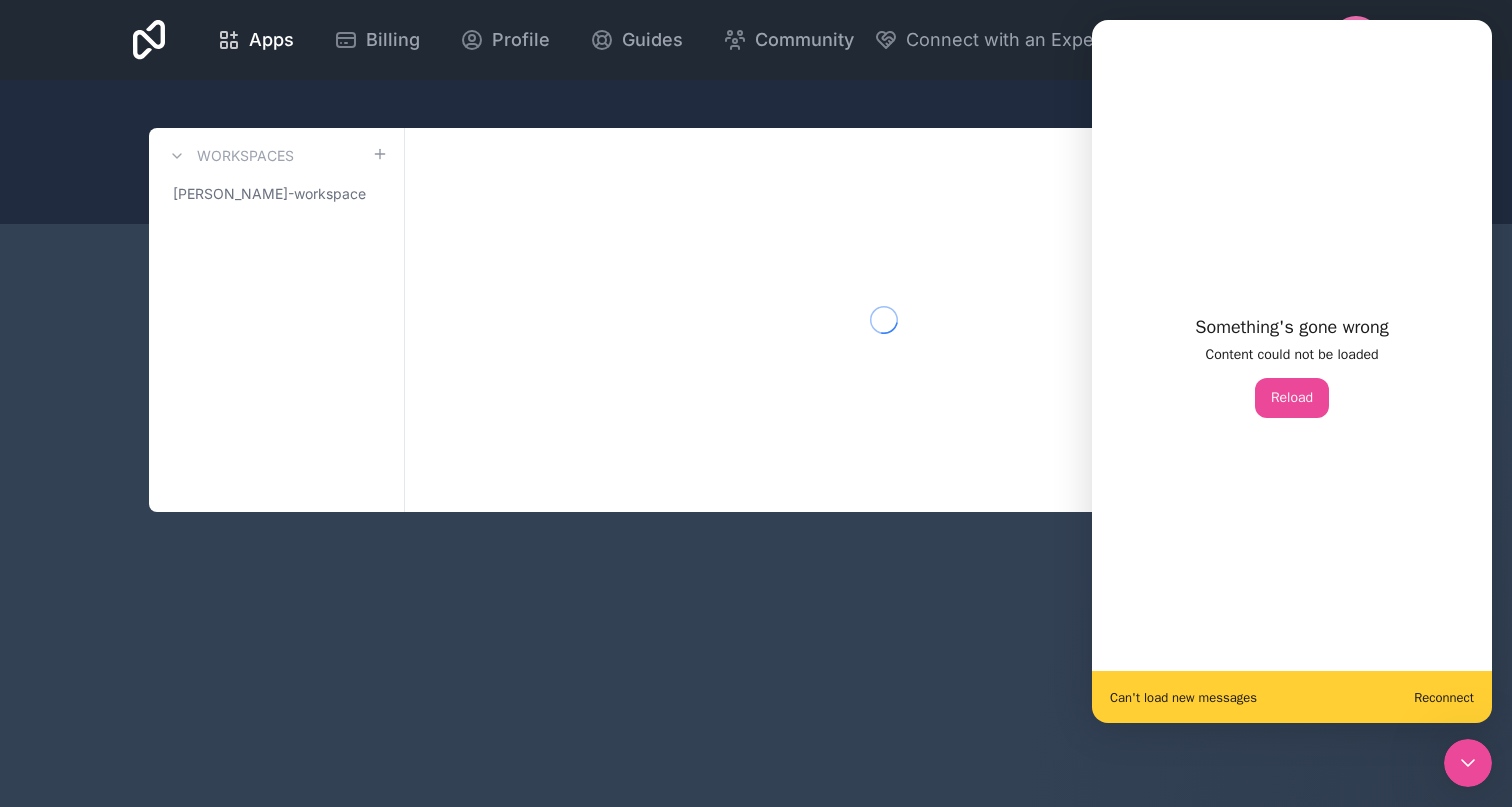 click on "Can't load new messages" at bounding box center (1183, 697) 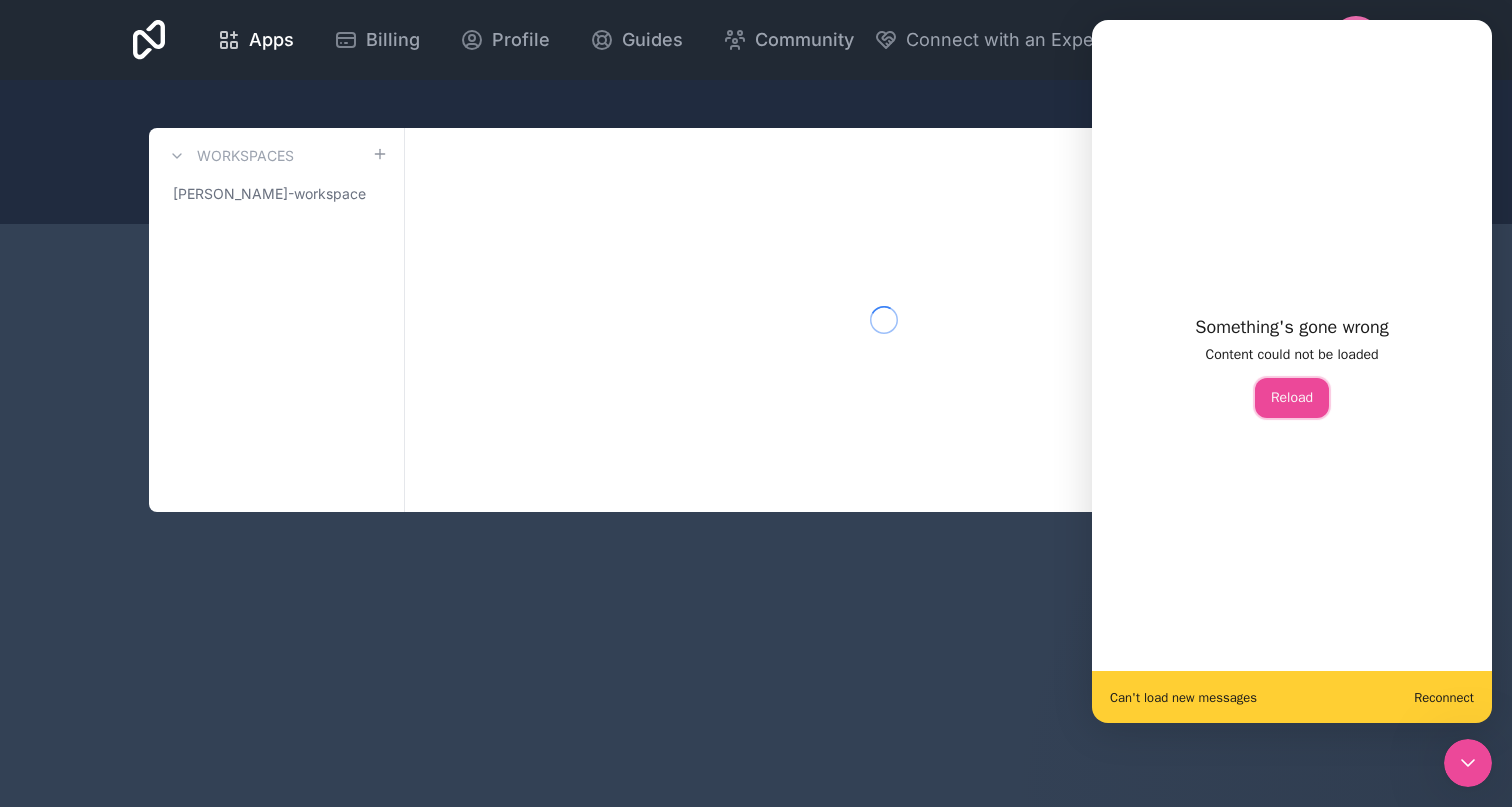 click on "Reload" at bounding box center [1292, 398] 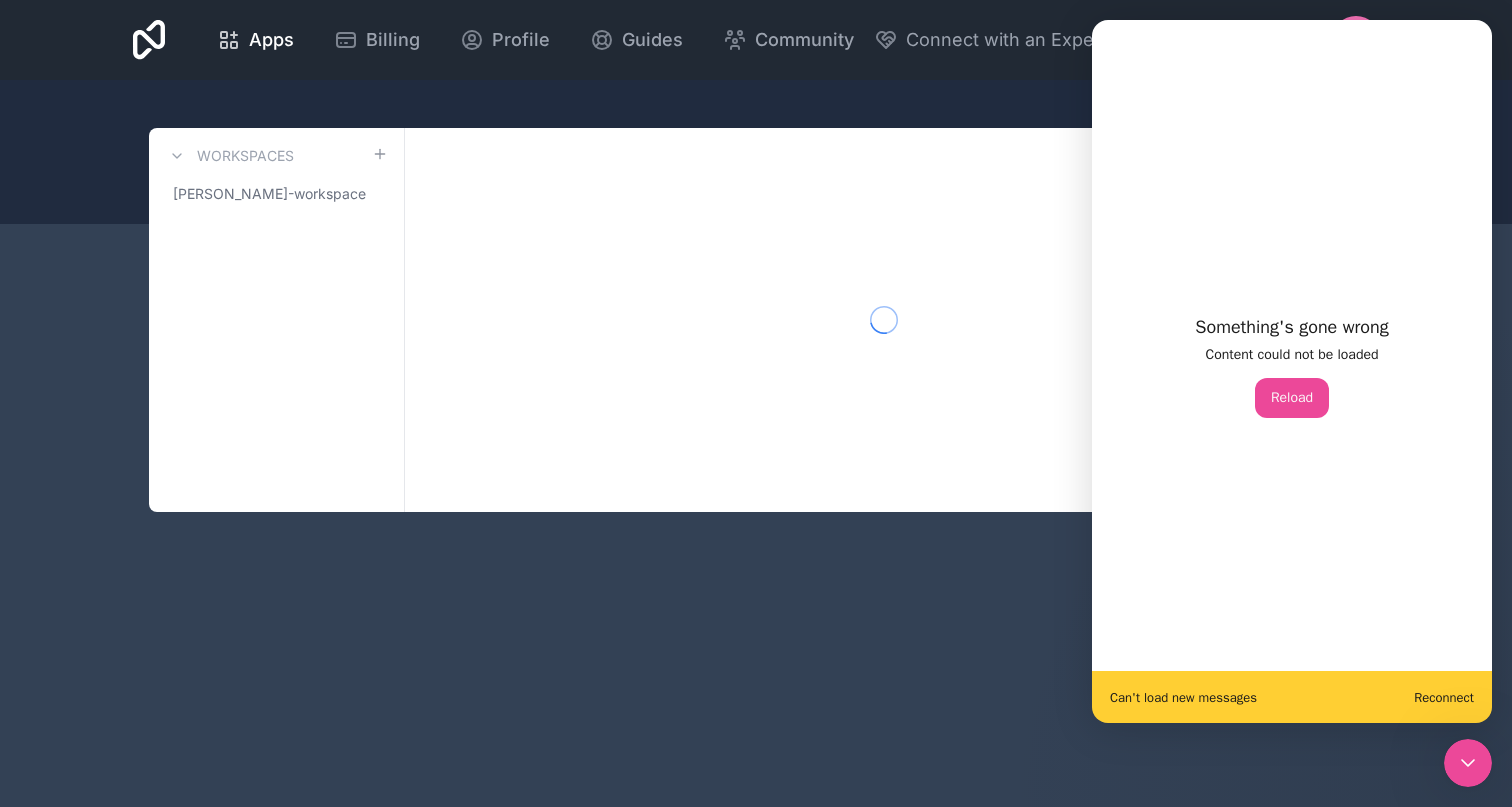 click on "Reconnect" at bounding box center [1444, 697] 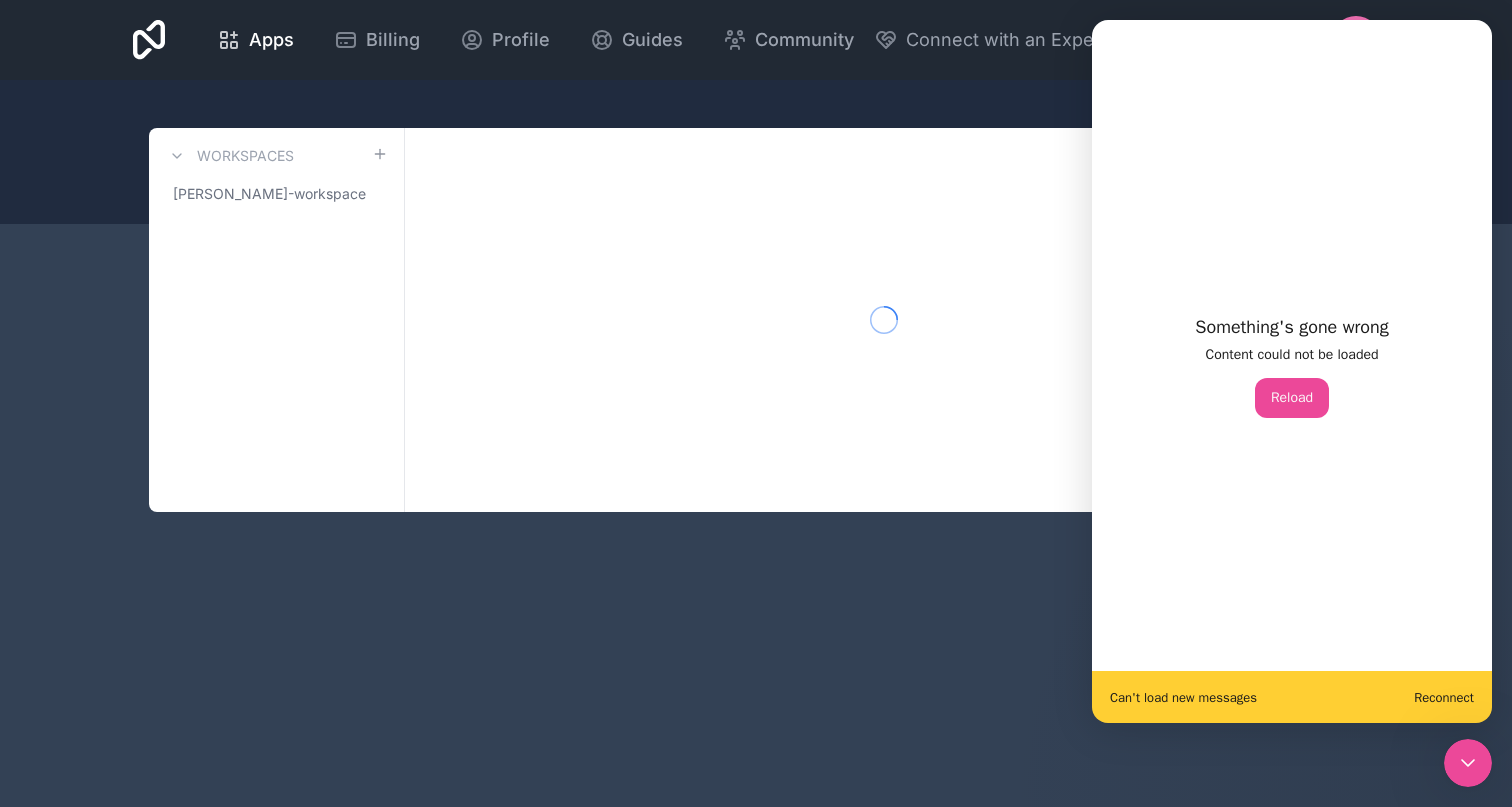 click at bounding box center [1468, 763] 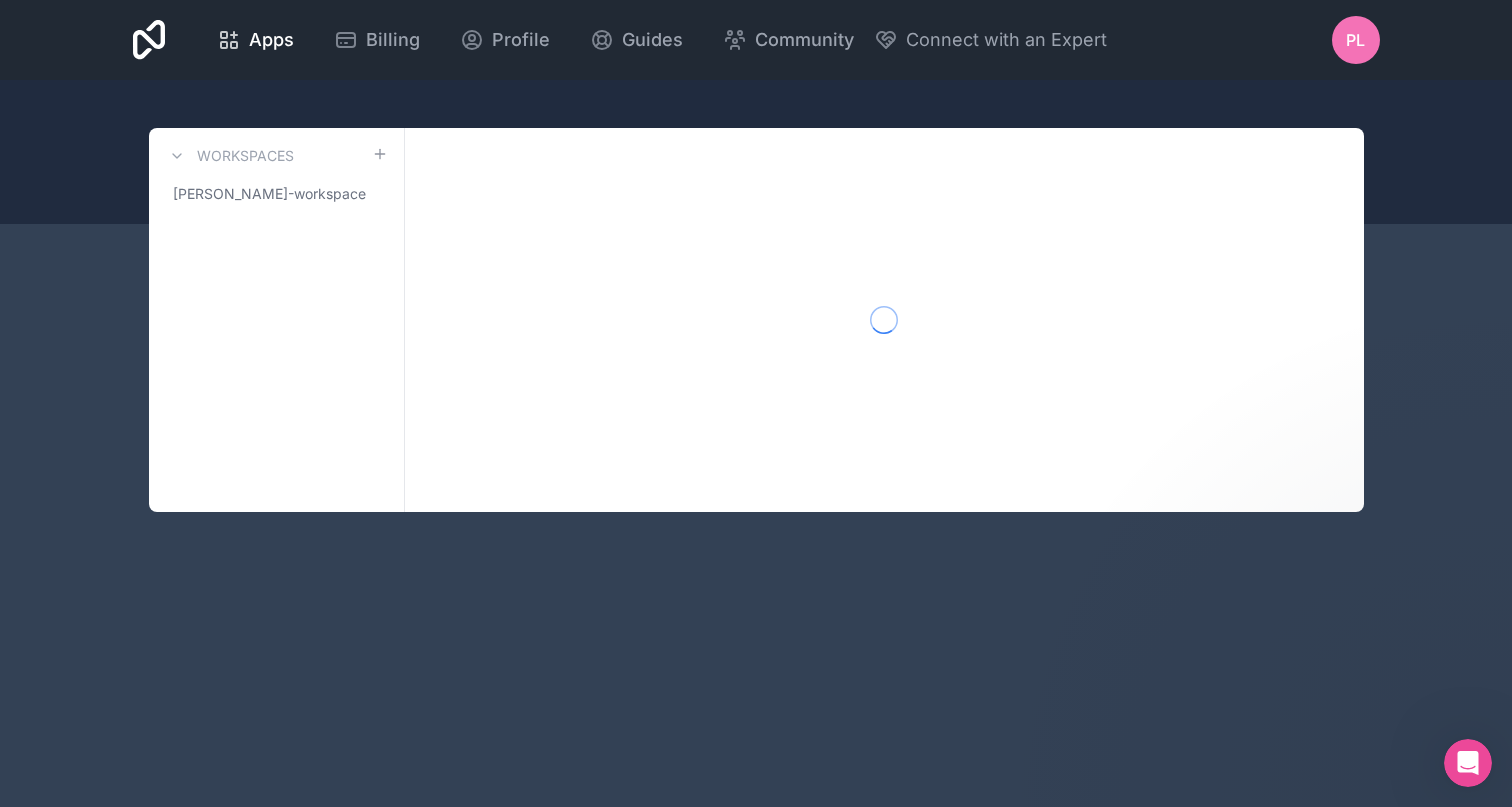 scroll, scrollTop: 0, scrollLeft: 0, axis: both 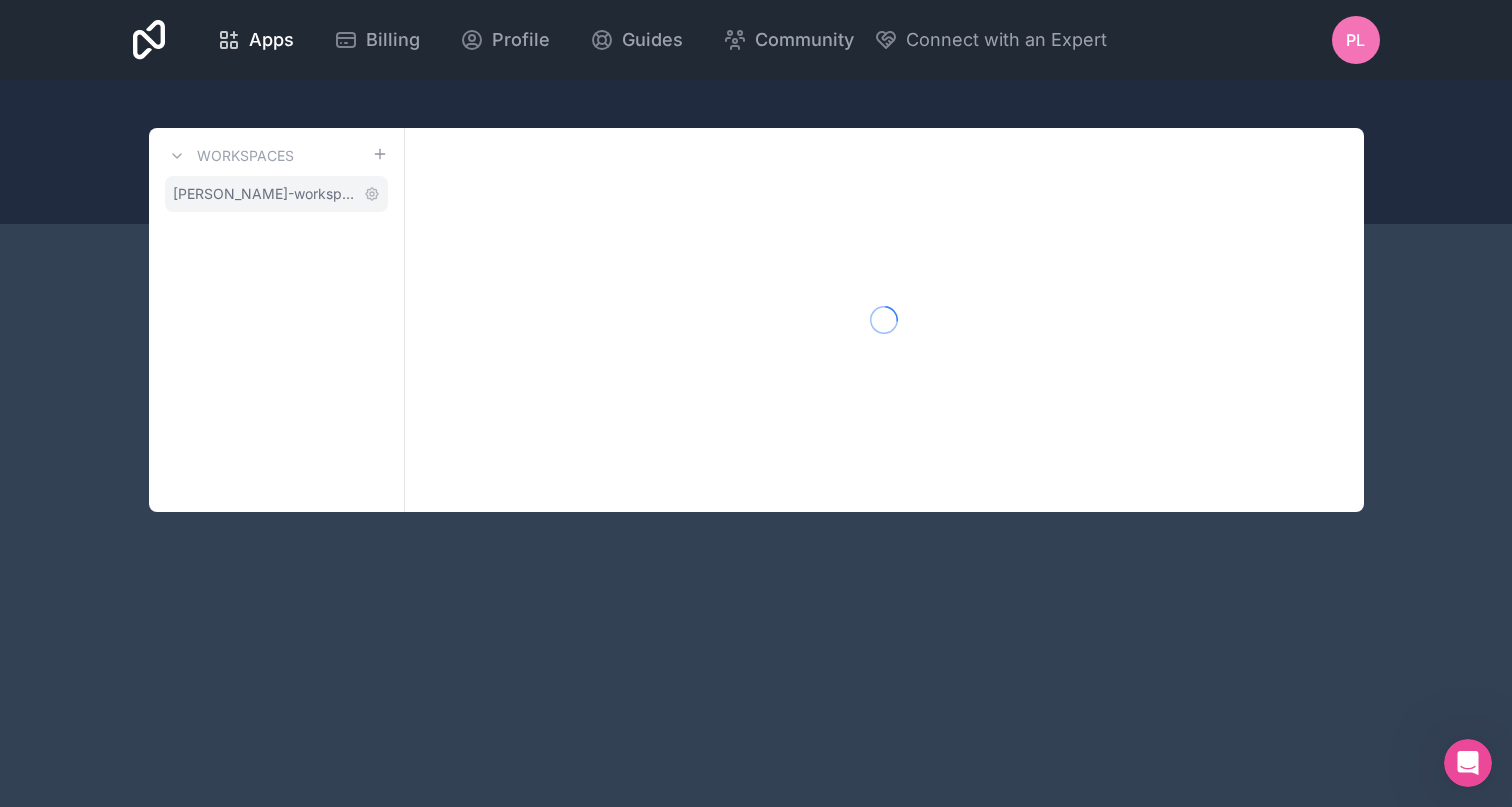 click on "[PERSON_NAME]-workspace" at bounding box center (264, 194) 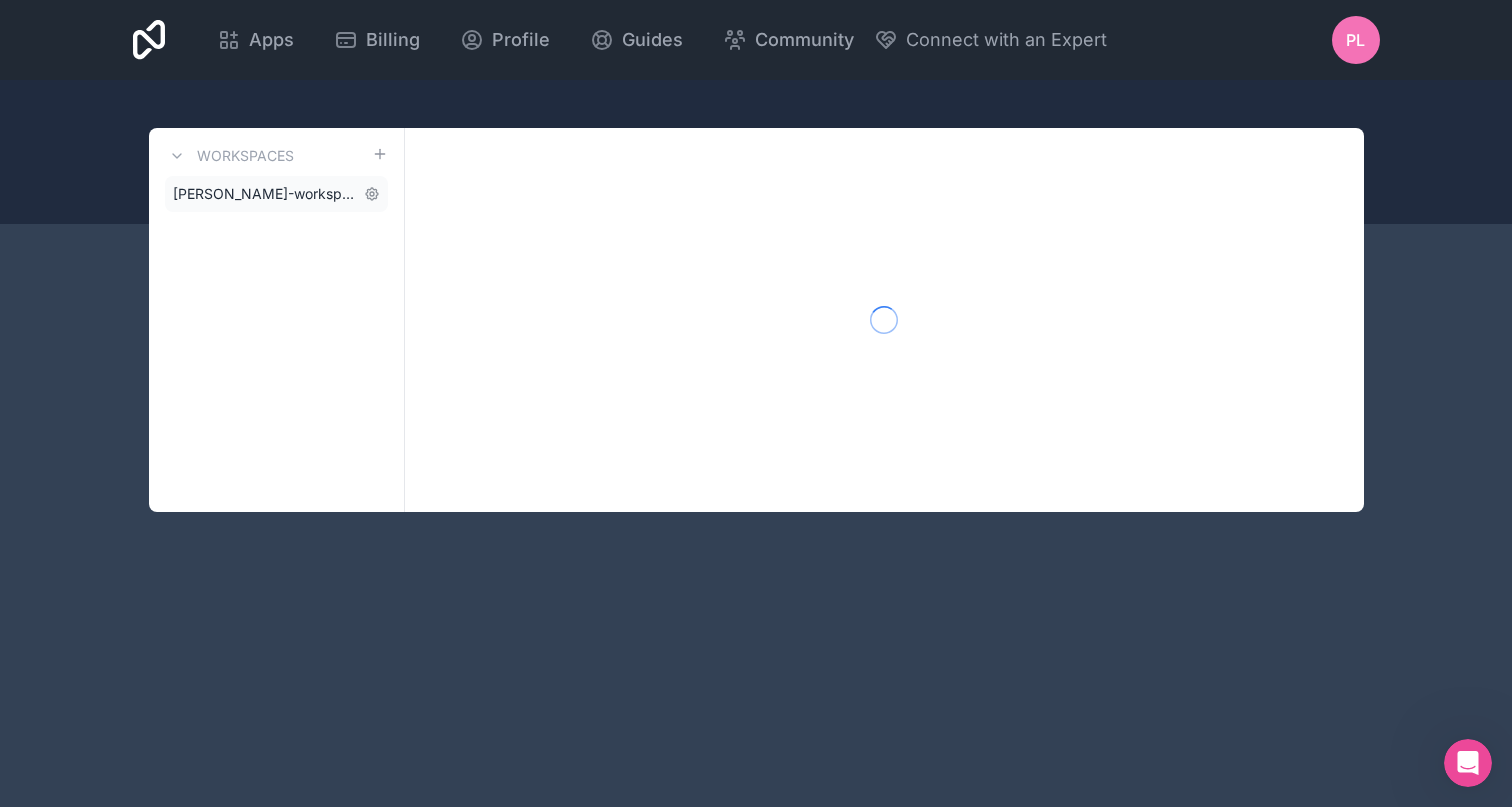 click on "[PERSON_NAME]-workspace" at bounding box center [264, 194] 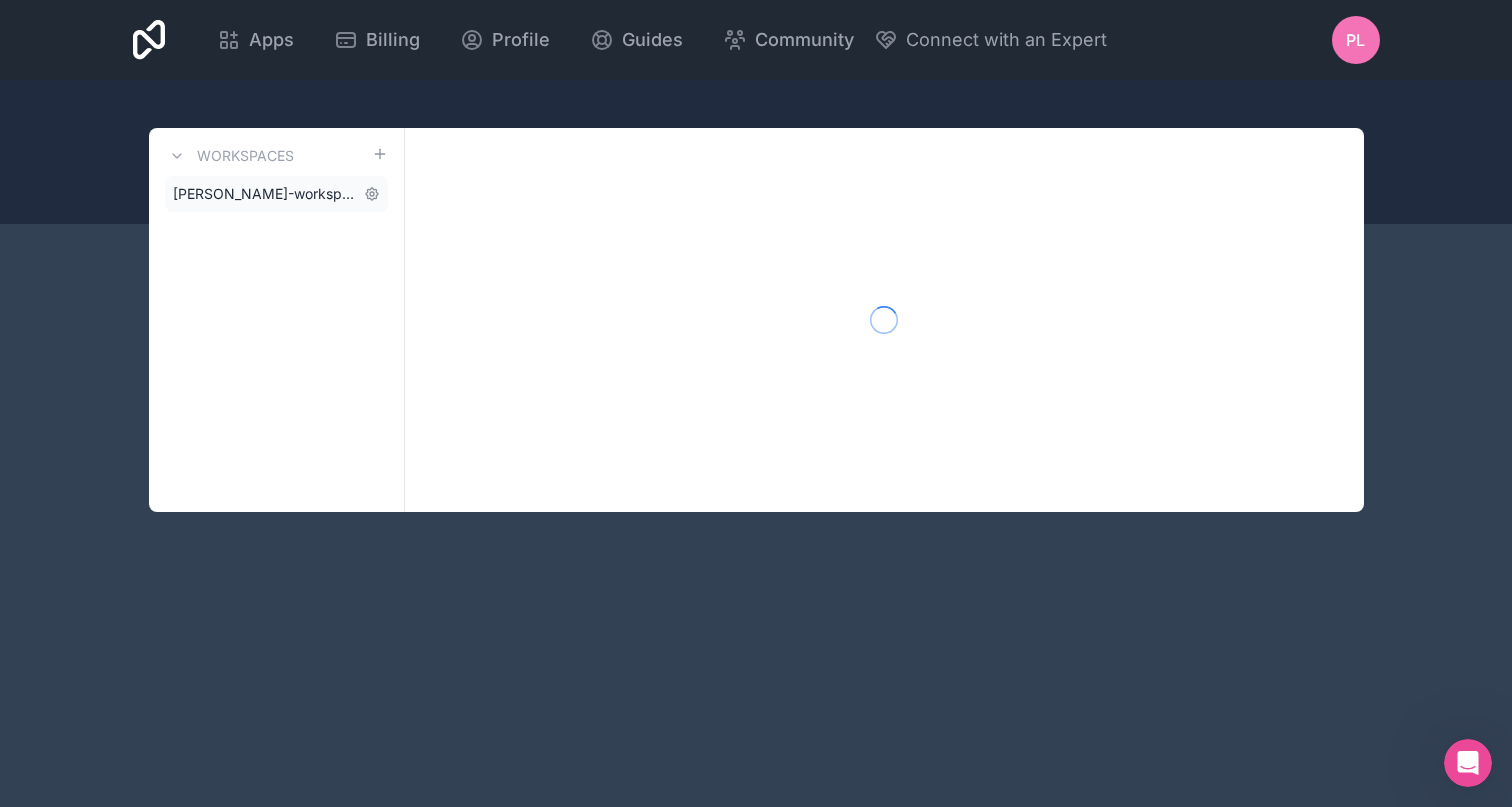 click on "[PERSON_NAME]-workspace" at bounding box center [264, 194] 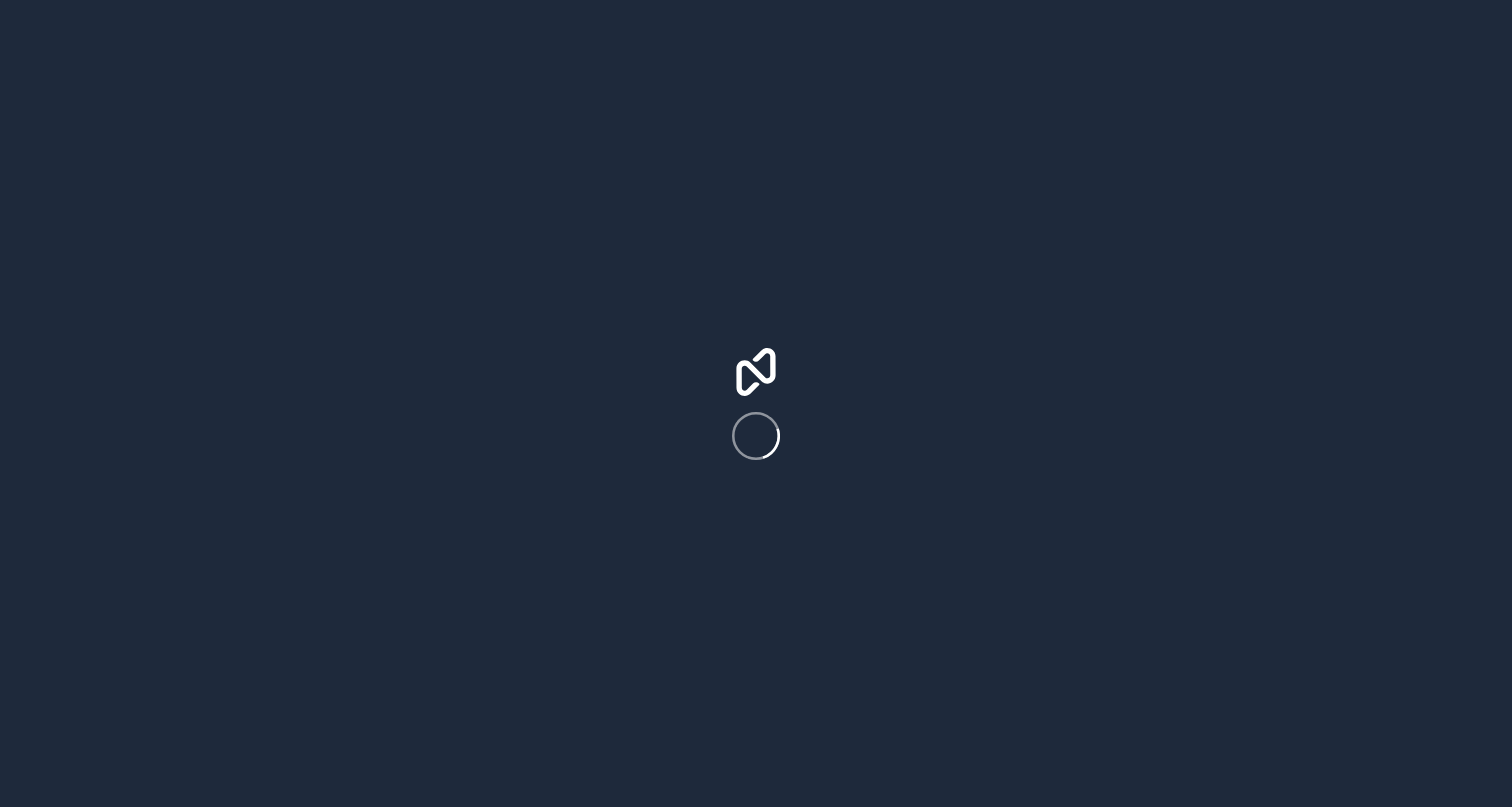 scroll, scrollTop: 0, scrollLeft: 0, axis: both 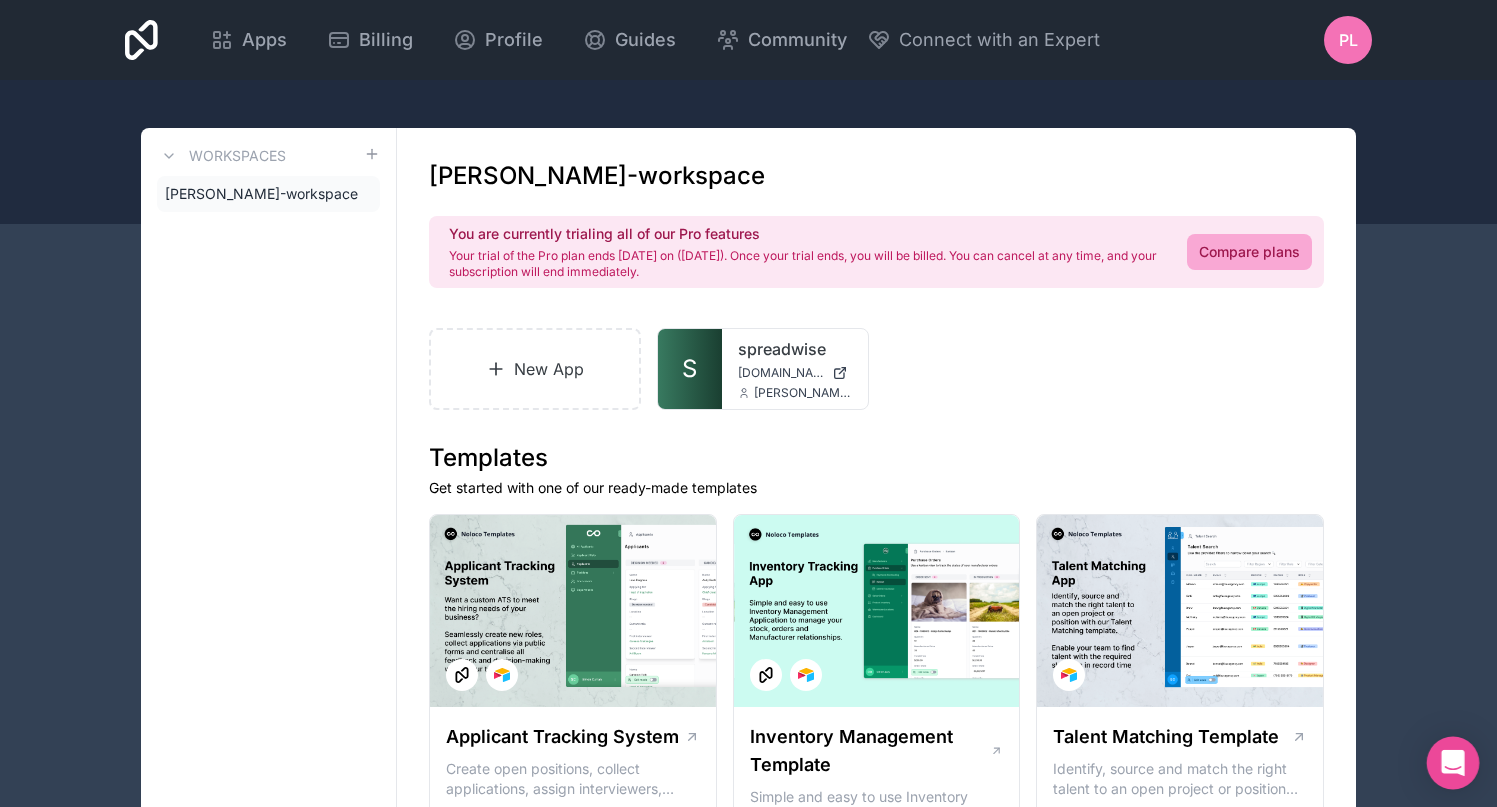 click 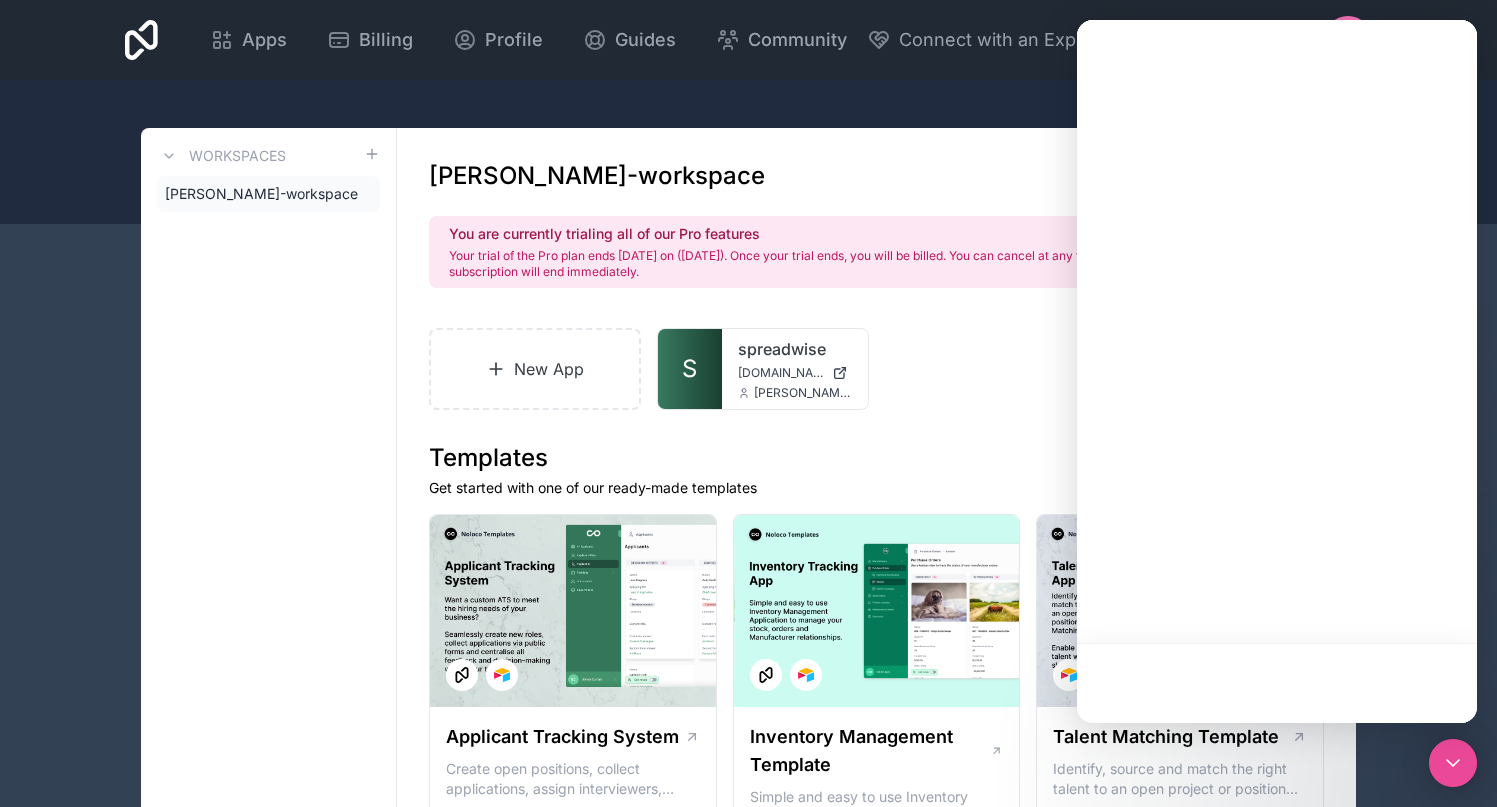 scroll, scrollTop: 0, scrollLeft: 0, axis: both 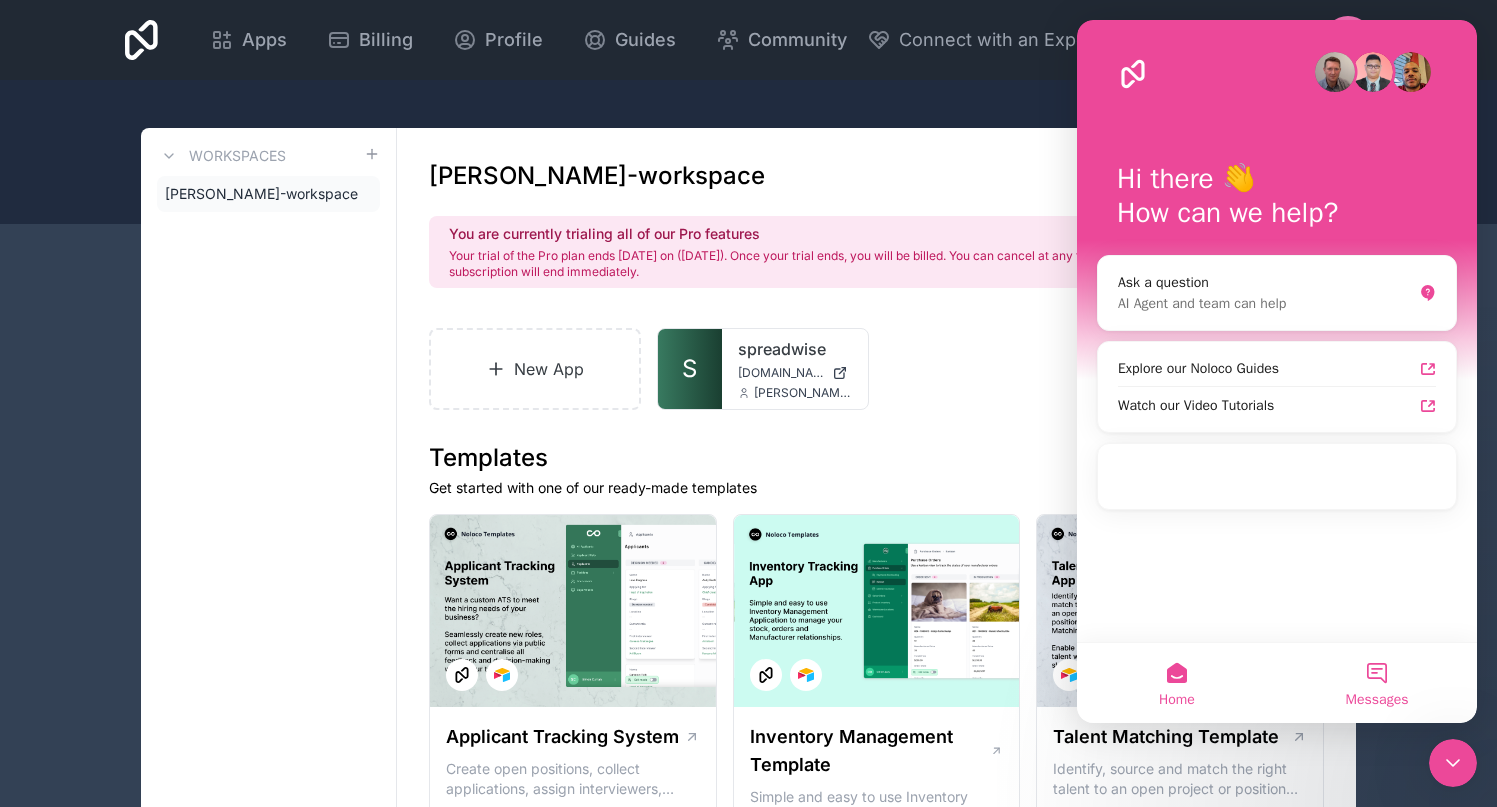 click on "Messages" at bounding box center [1377, 683] 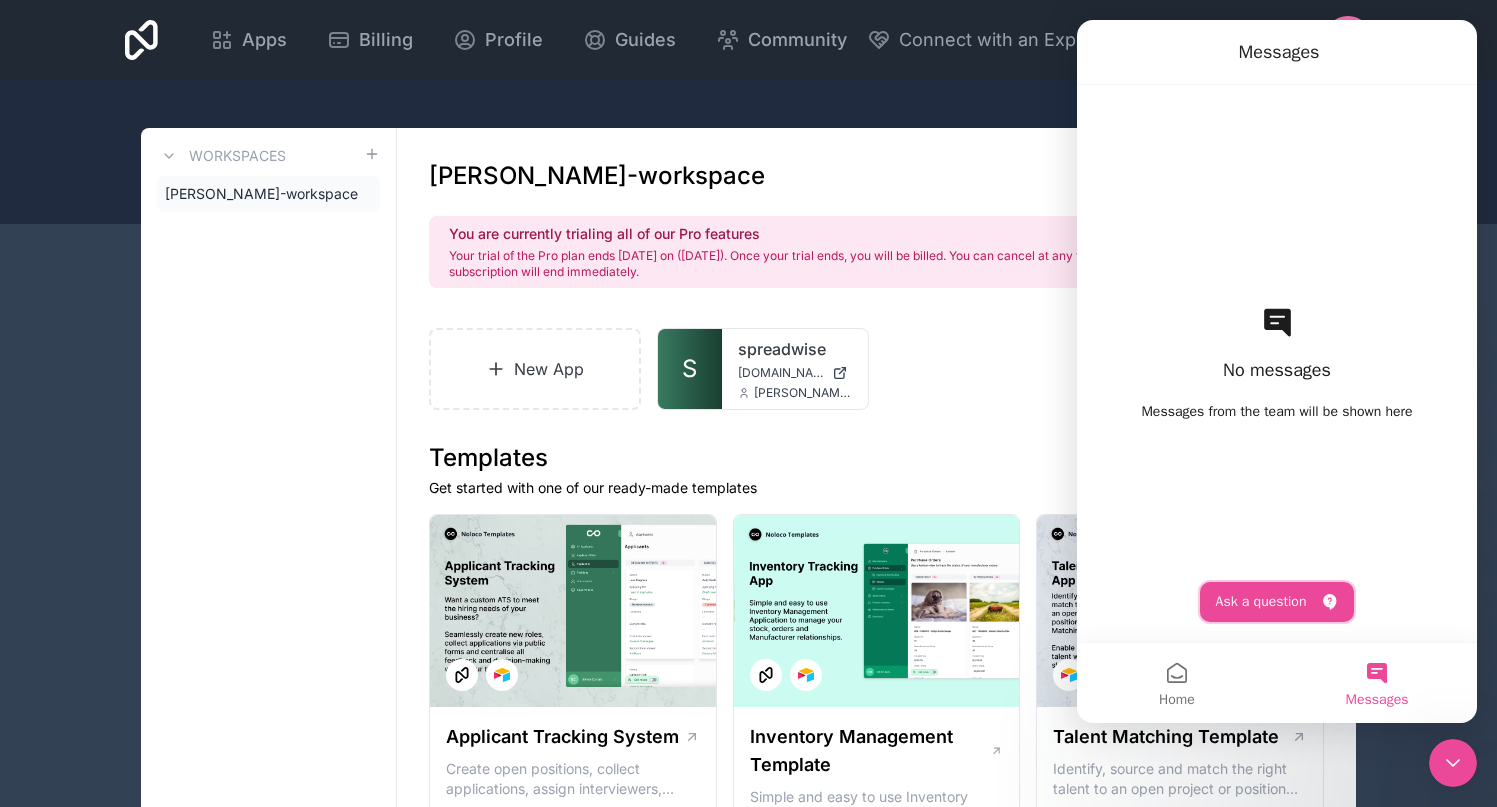click on "Ask a question" at bounding box center [1277, 602] 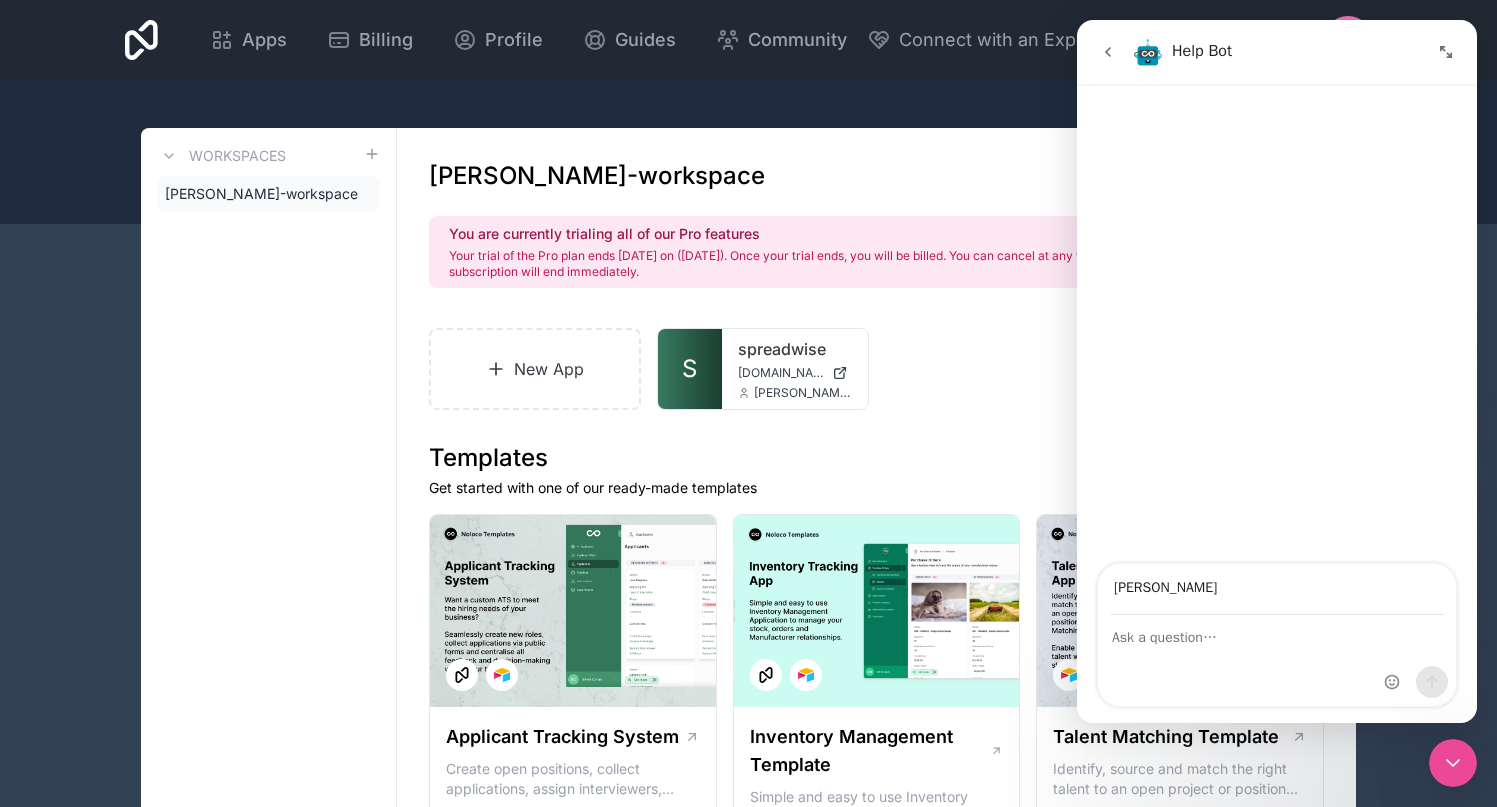type on "[PERSON_NAME]" 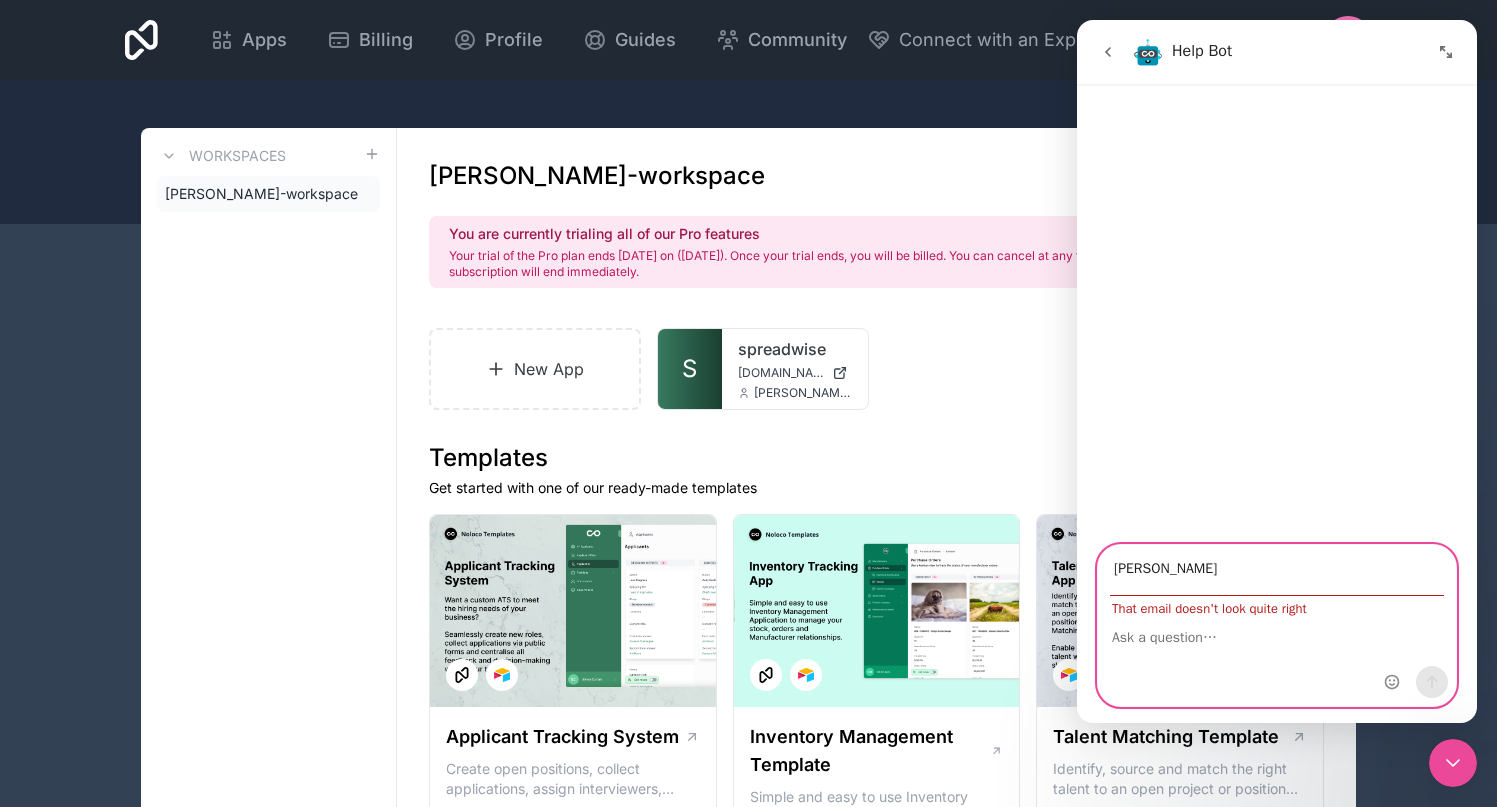 click on "Your trial of the Pro plan ends [DATE] on ([DATE]). Once your trial ends, you will be billed. You can cancel at any time, and your subscription will end immediately." at bounding box center [806, 264] 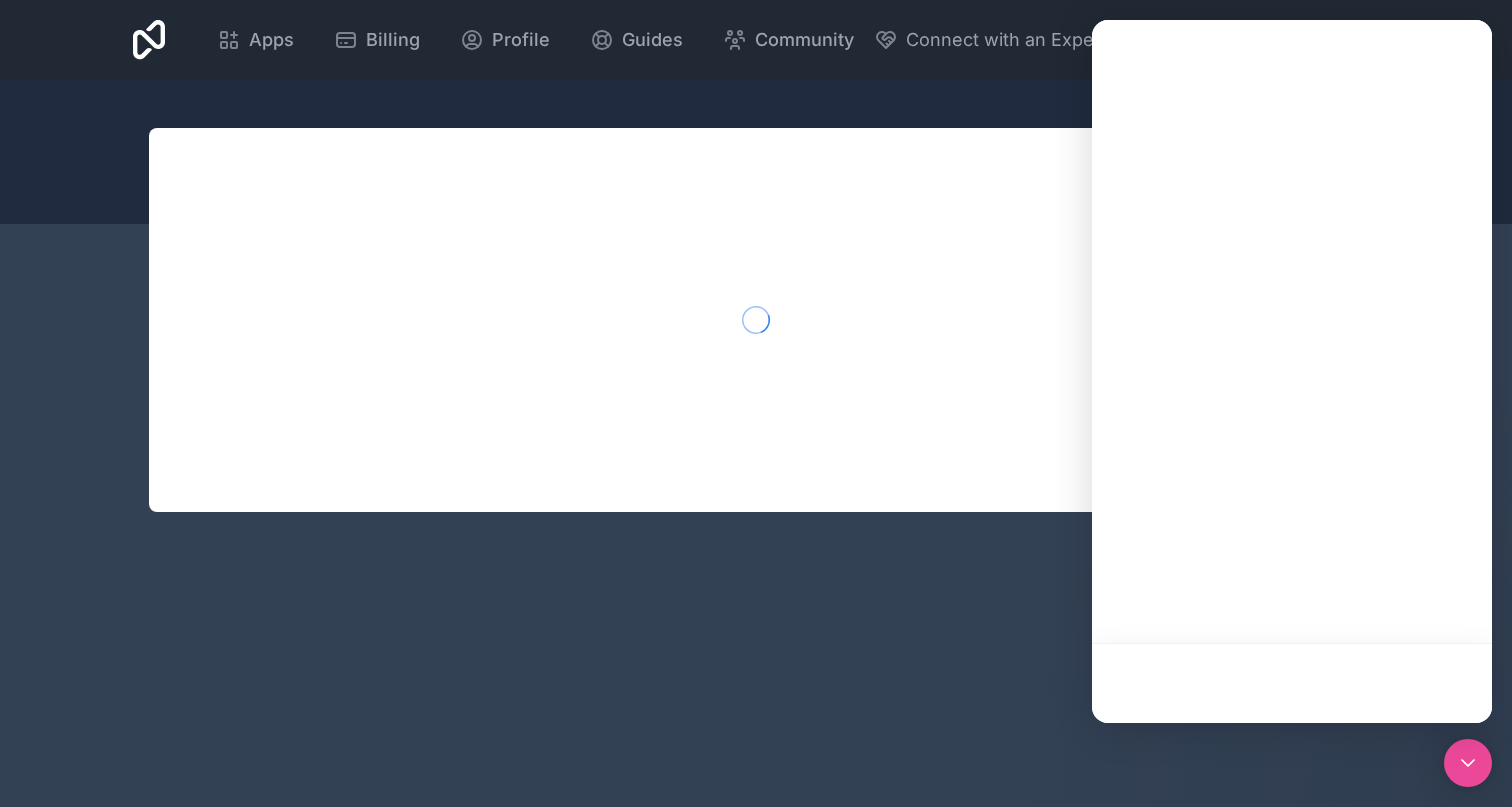 scroll, scrollTop: 0, scrollLeft: 0, axis: both 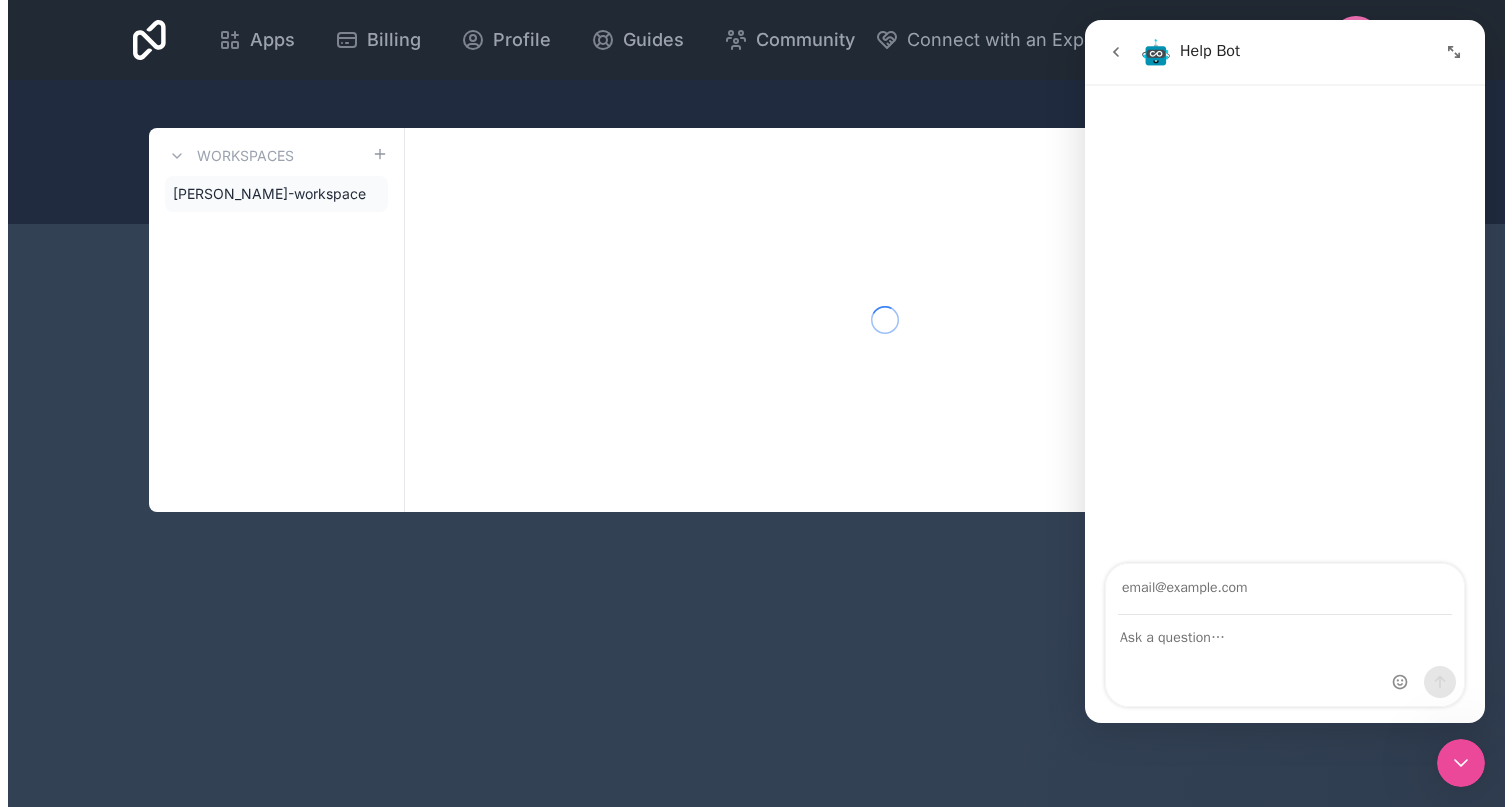 click at bounding box center [1115, 52] 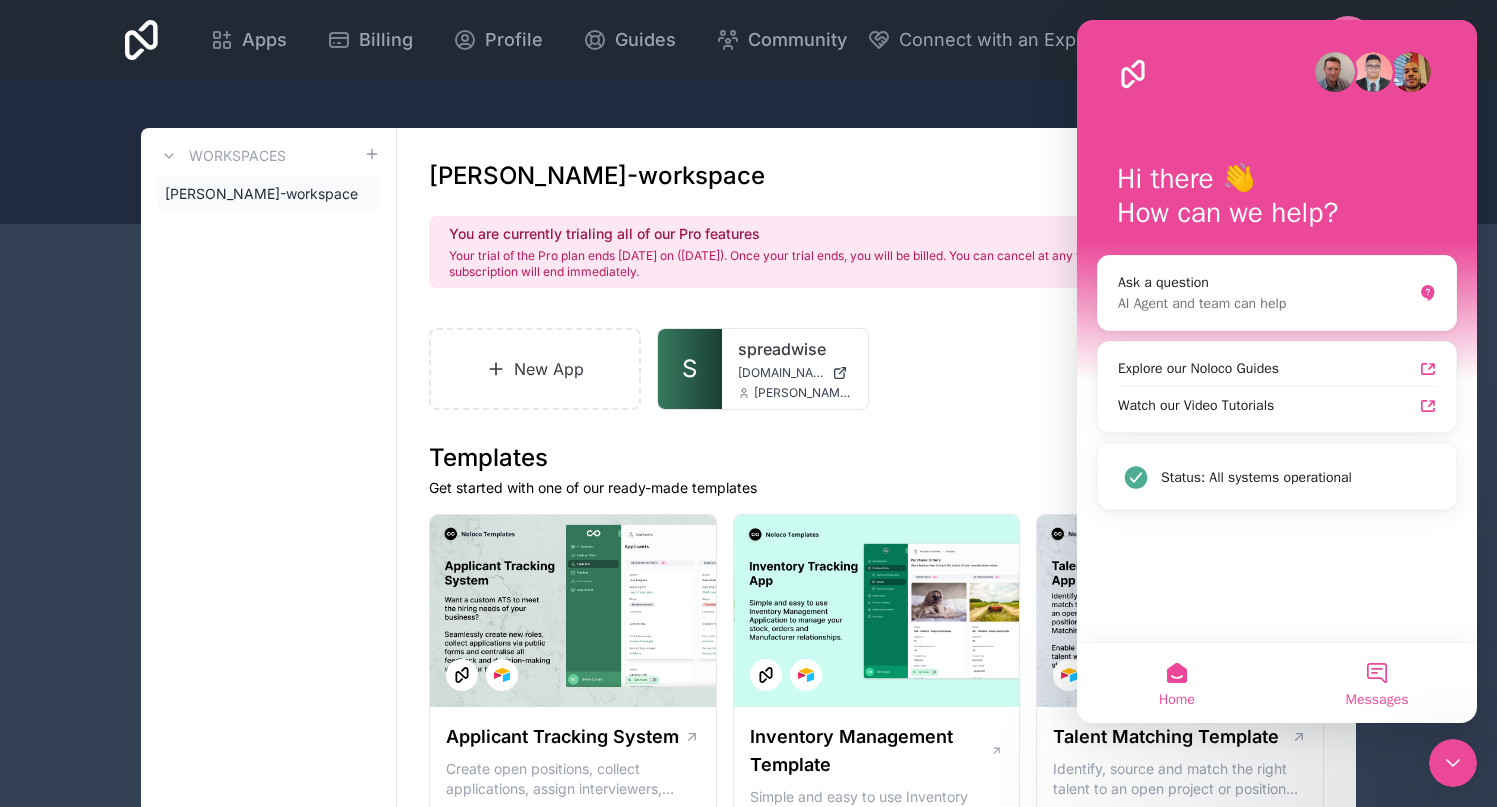 click on "Messages" at bounding box center (1377, 700) 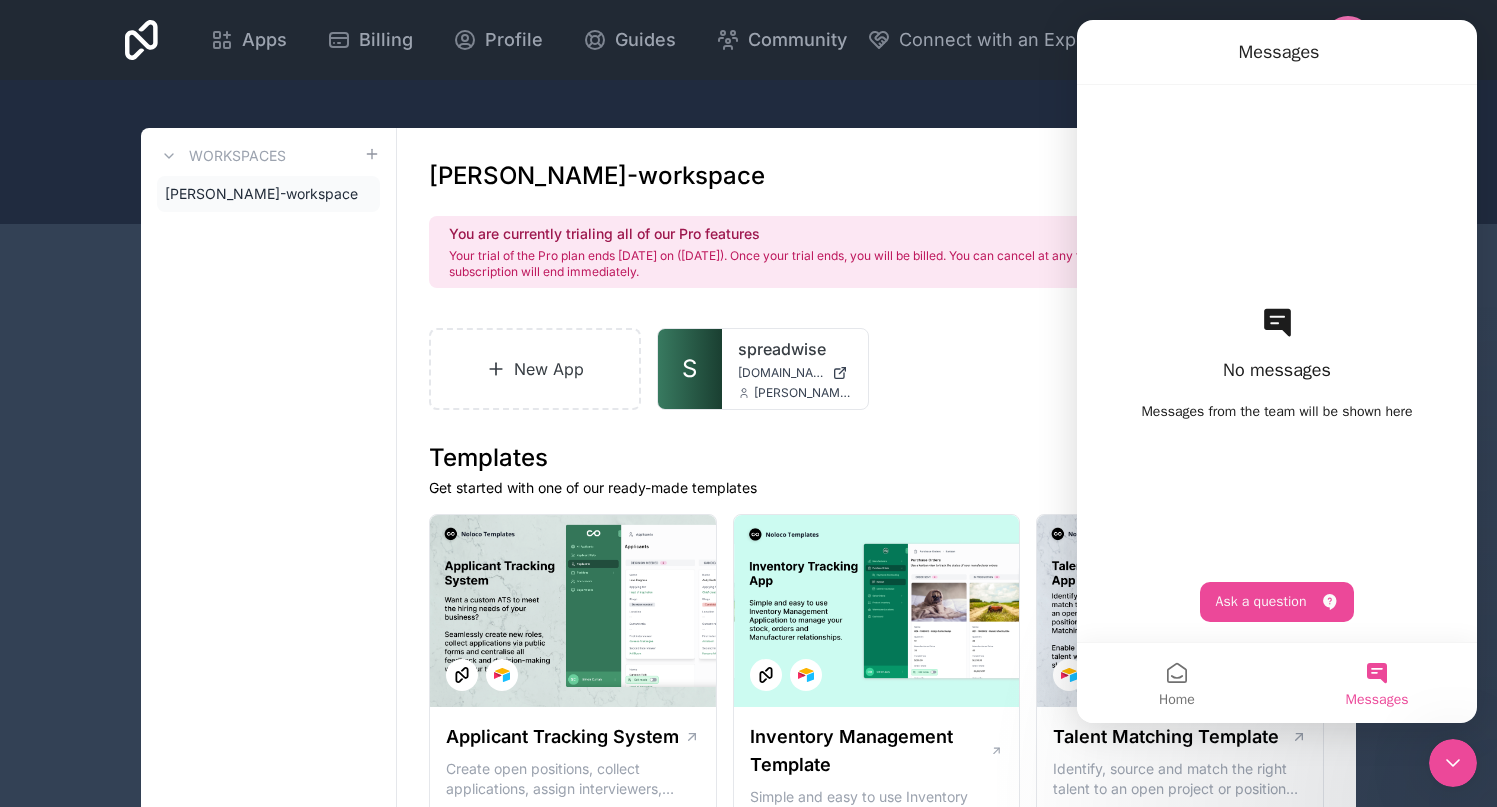 click on "No messages Messages from the team will be shown here Ask a question" at bounding box center [1277, 363] 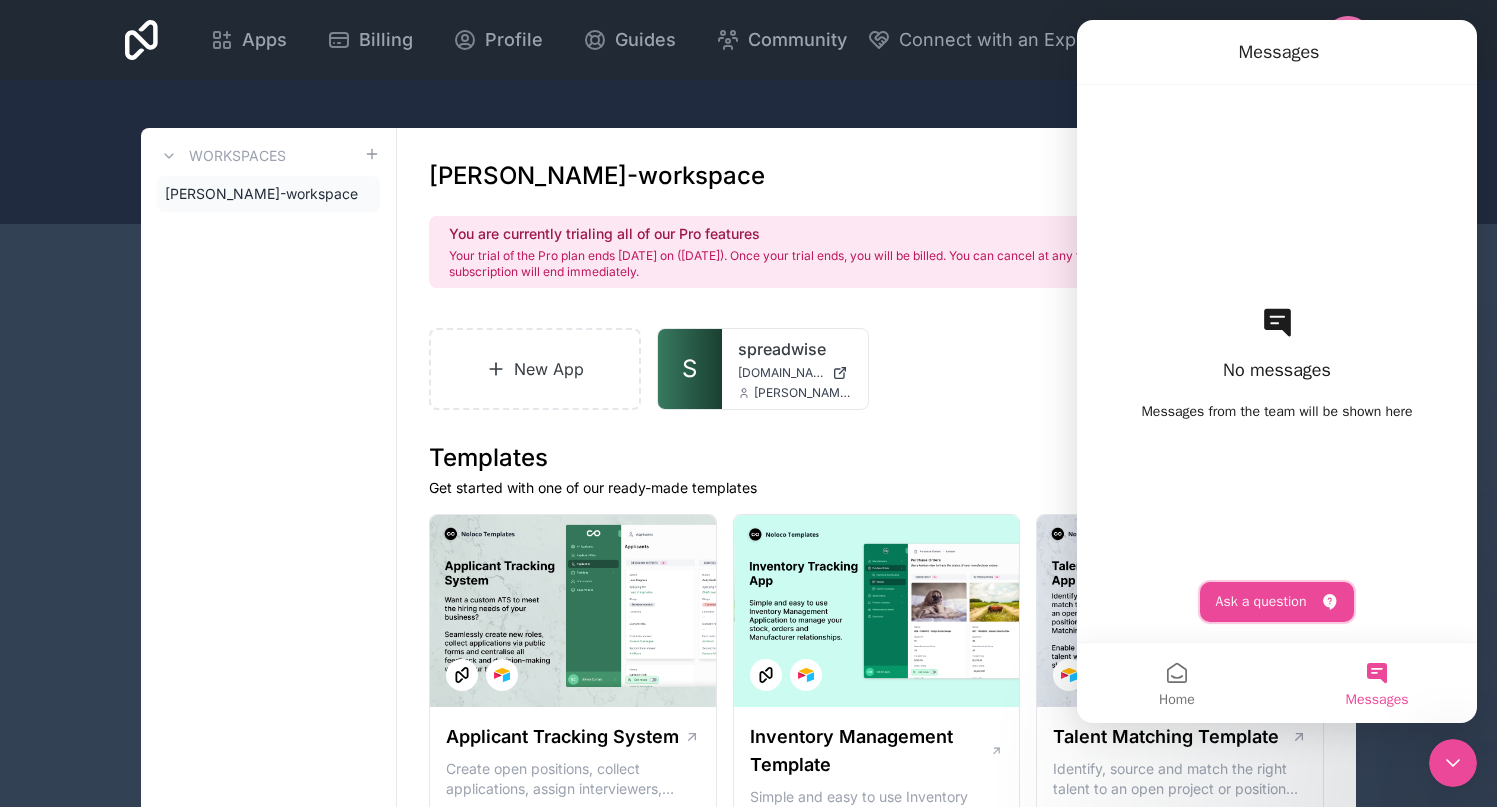 click on "Ask a question" at bounding box center (1277, 602) 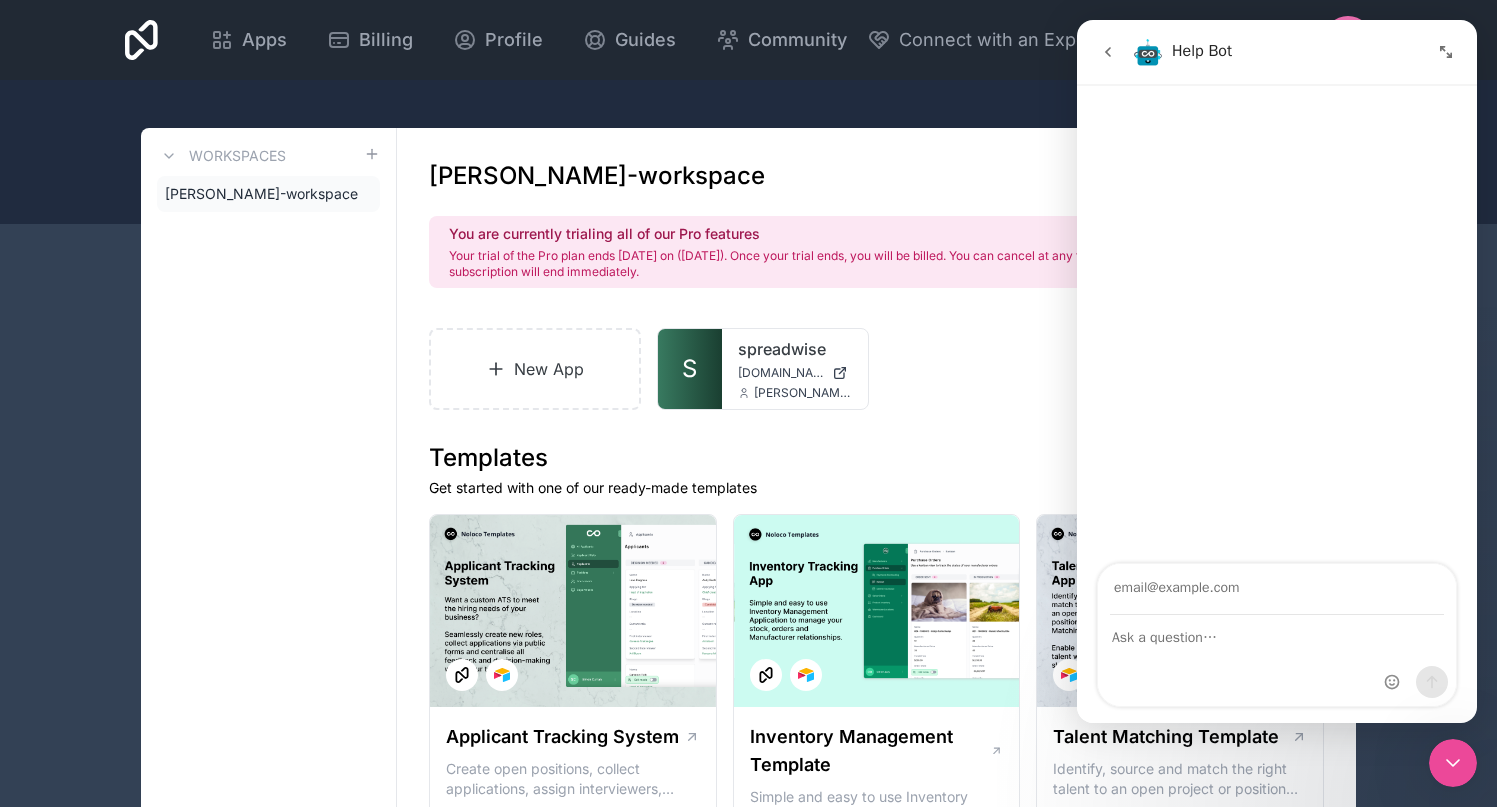 click 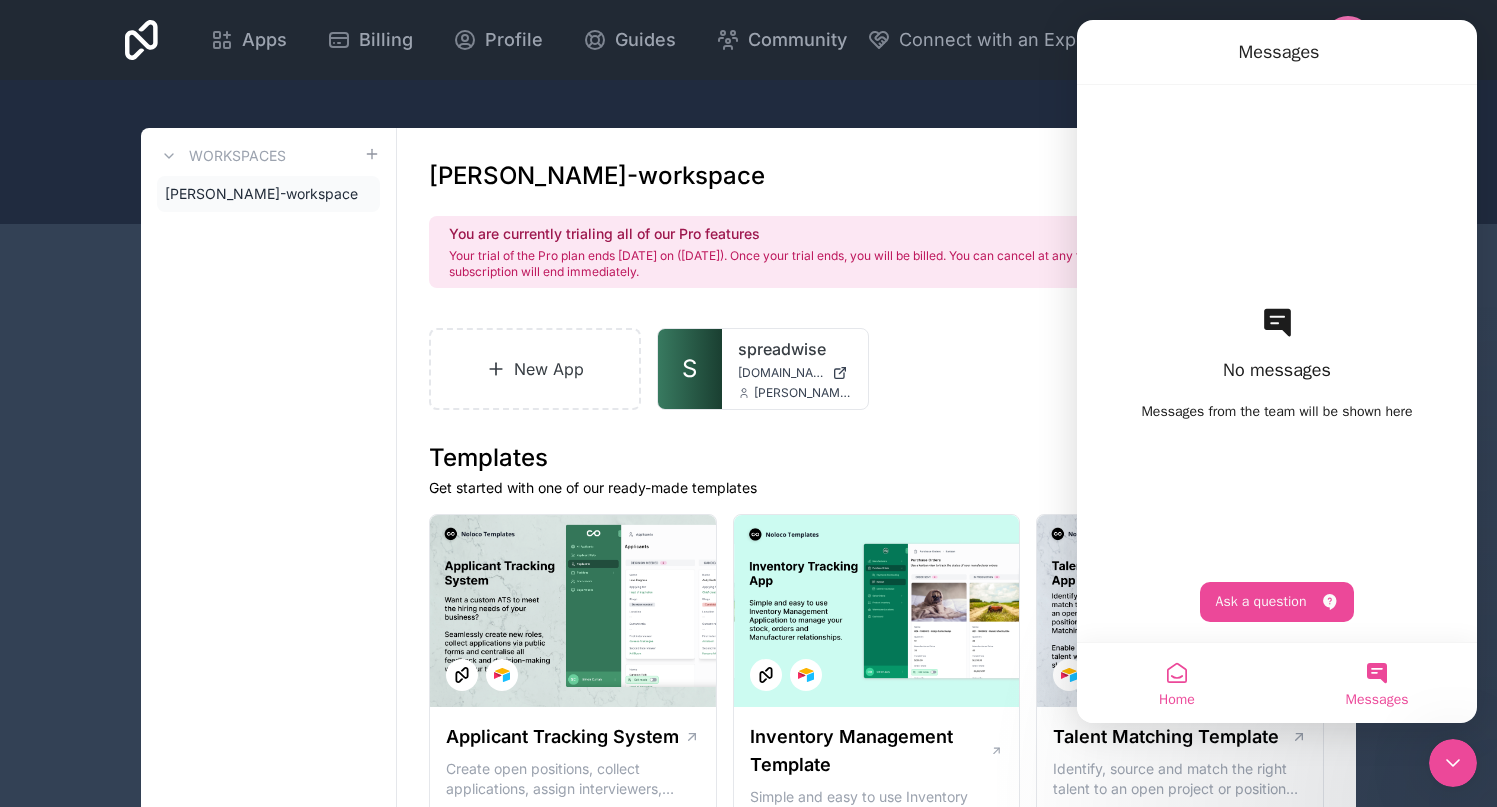 click on "Home" at bounding box center [1177, 700] 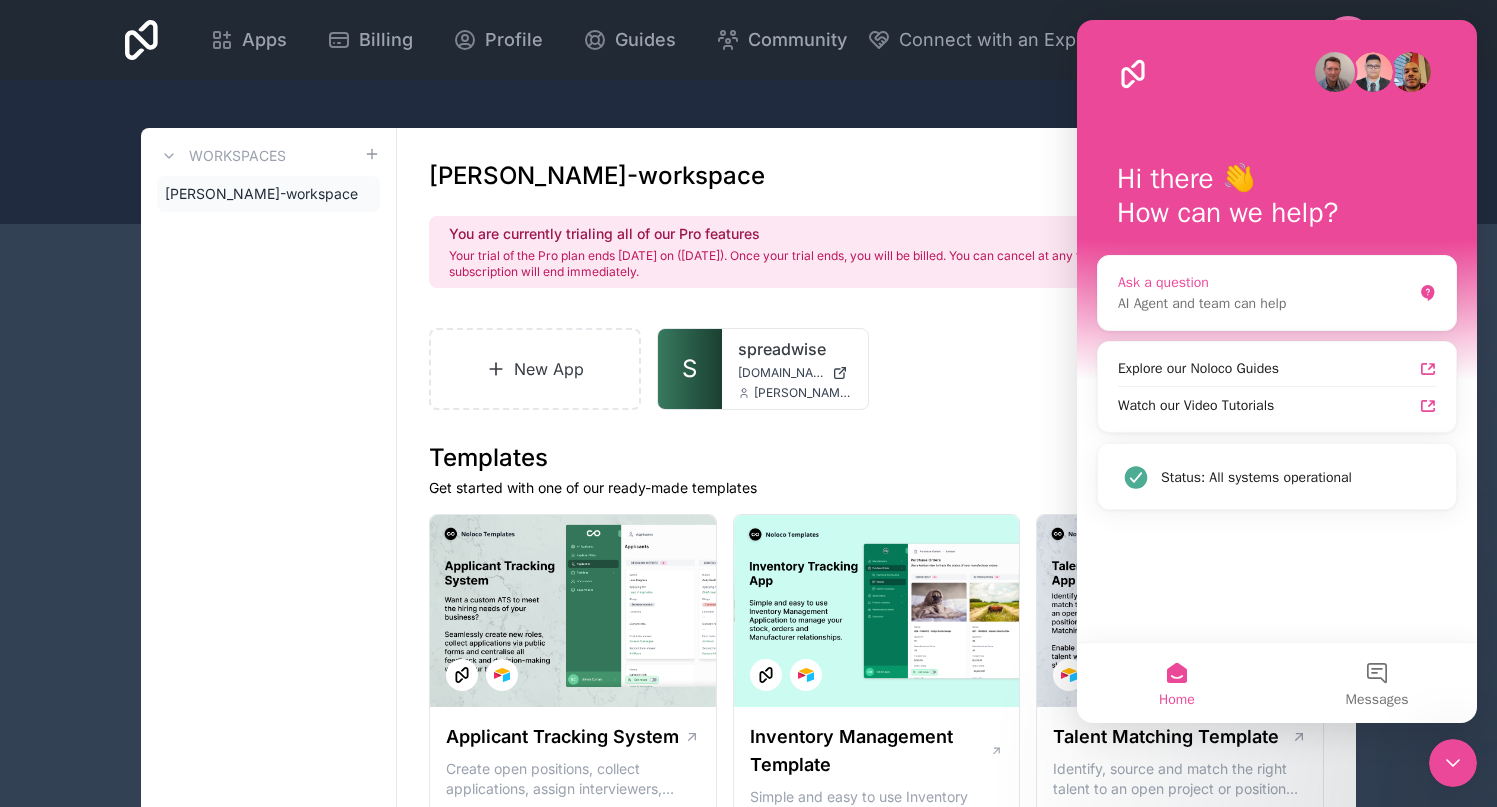 click on "AI Agent and team can help" at bounding box center (1265, 303) 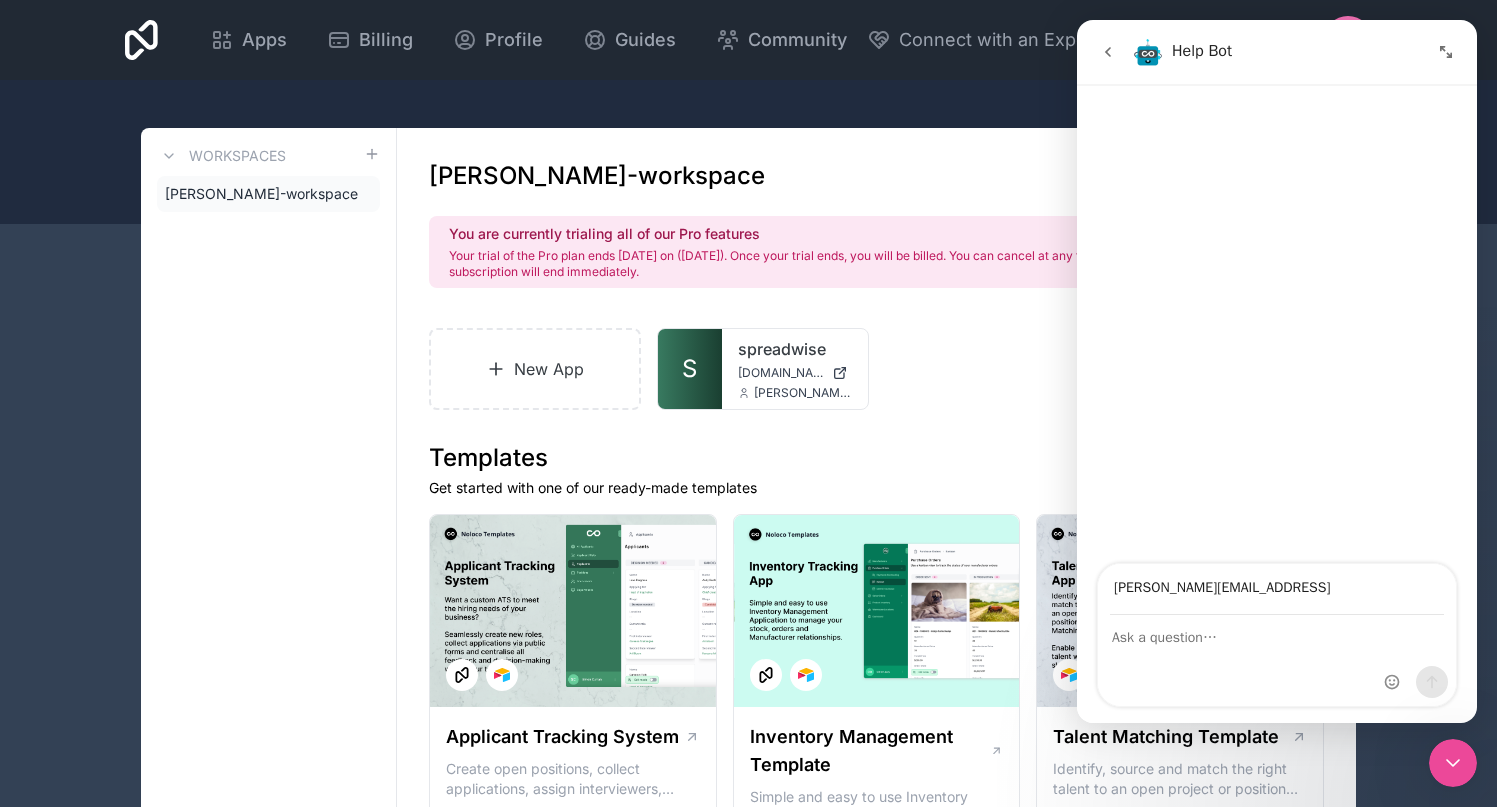 type on "[PERSON_NAME][EMAIL_ADDRESS]" 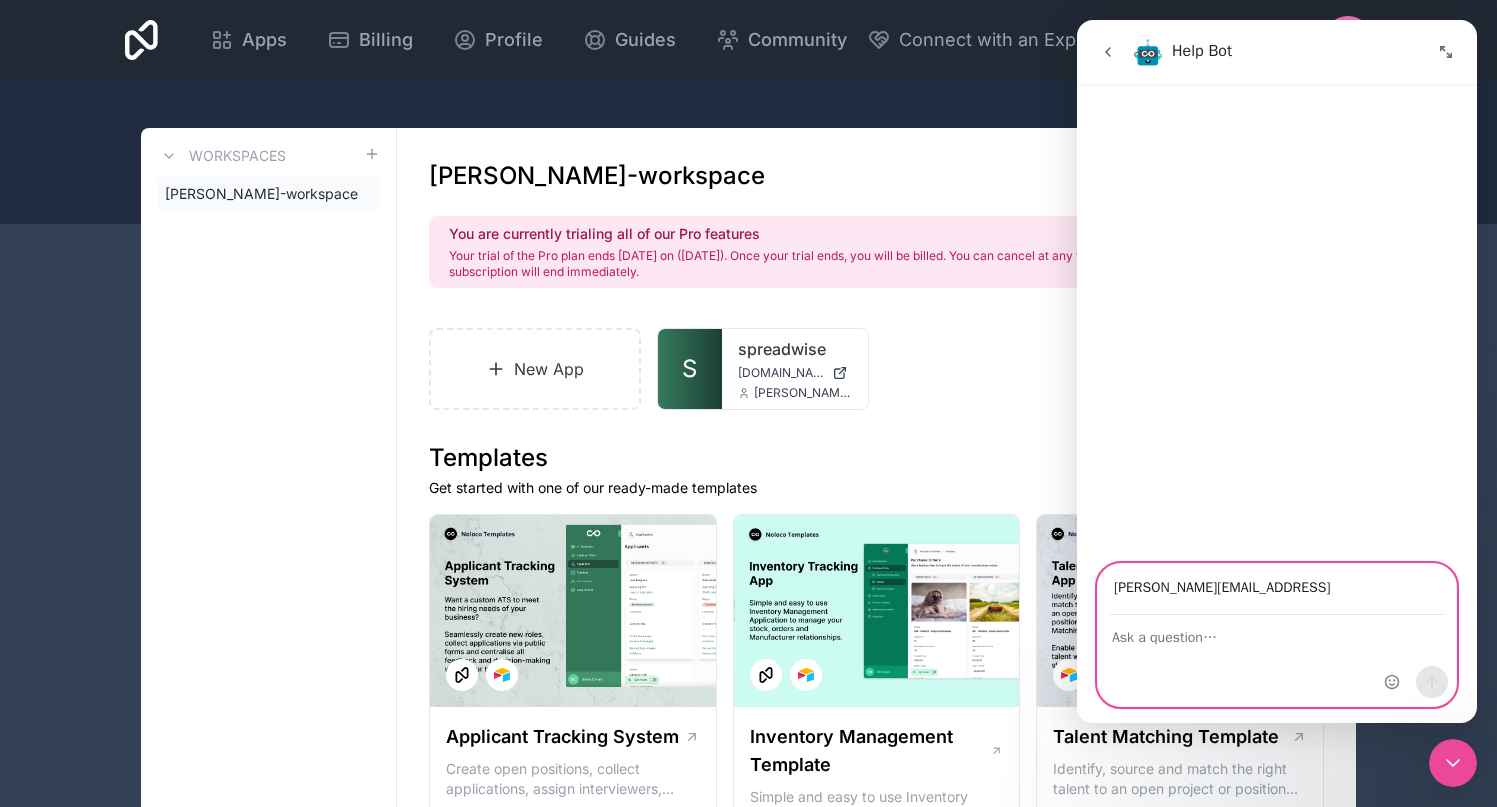 type on "i" 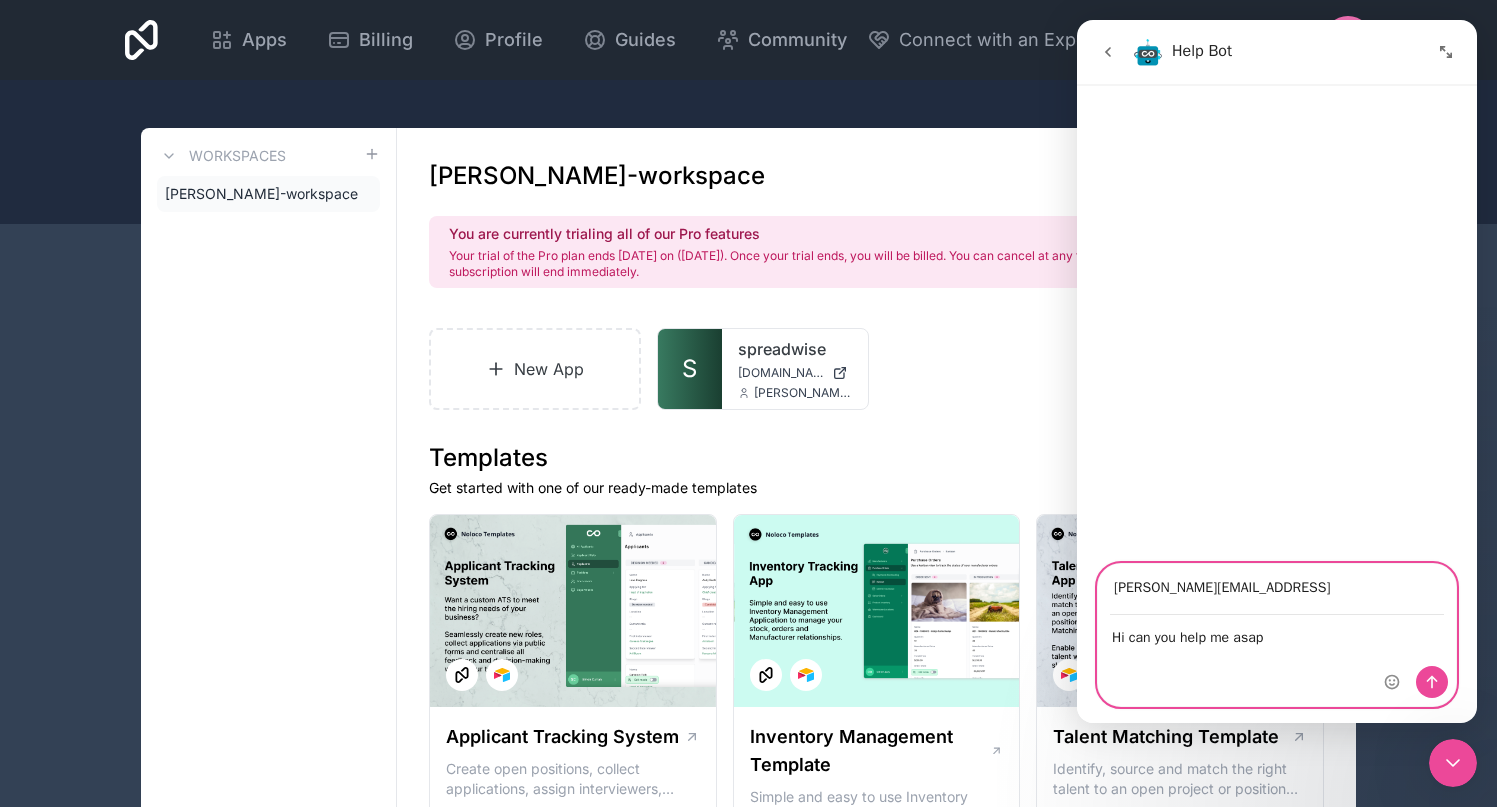 type on "Hi can you help me asap?" 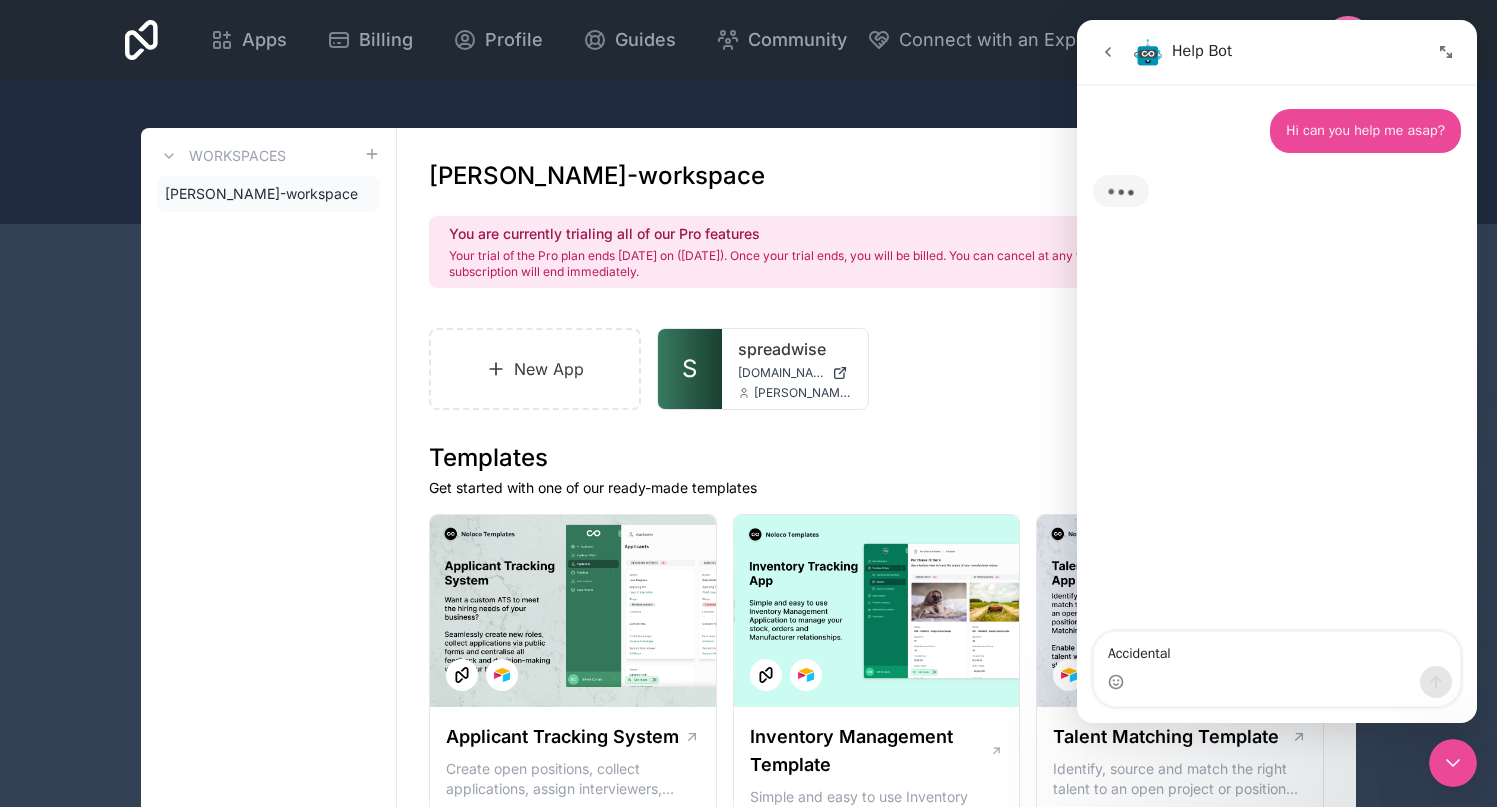 type on "Accidentall" 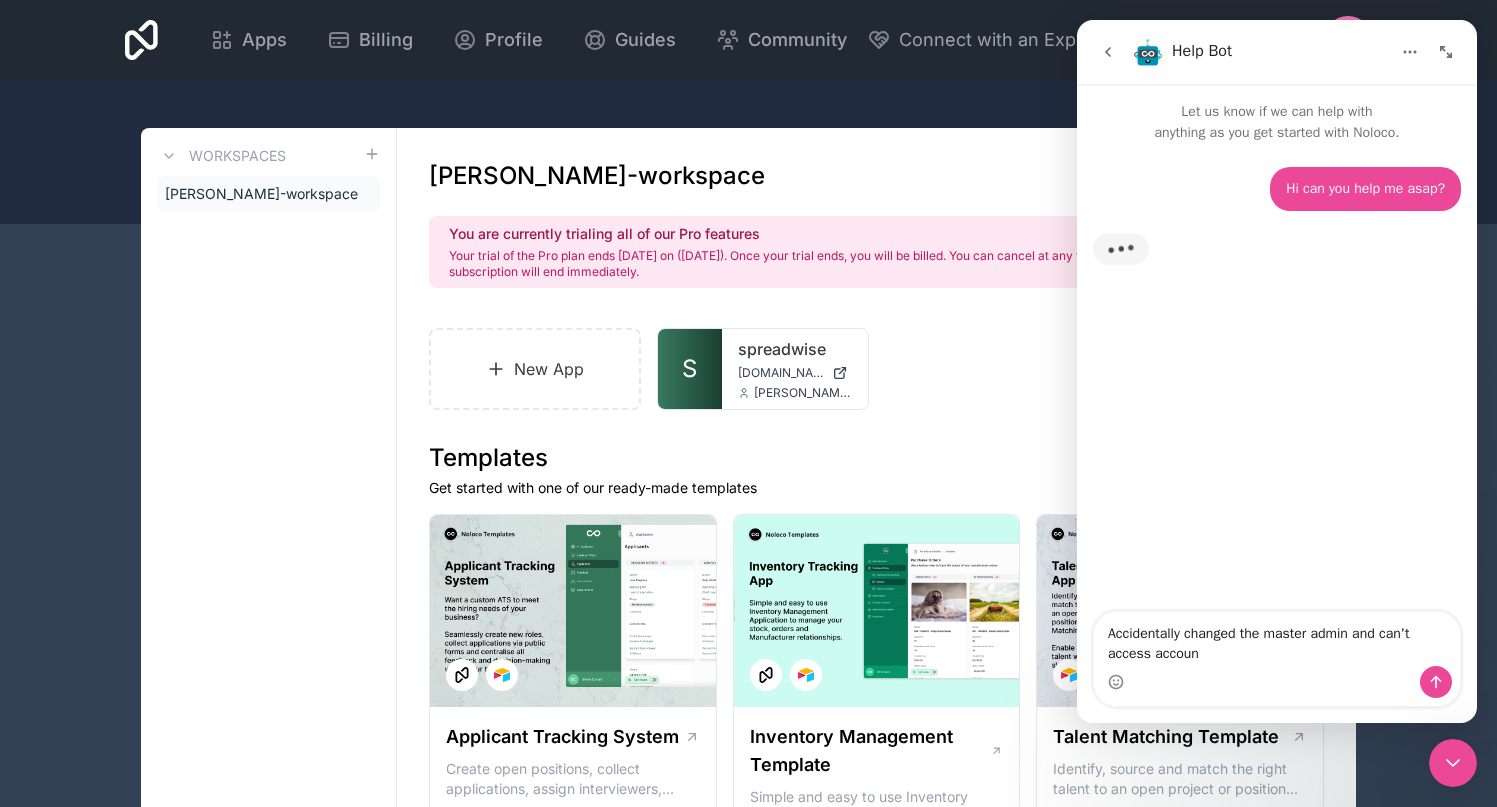 type on "Accidentally changed the master admin and can't access account" 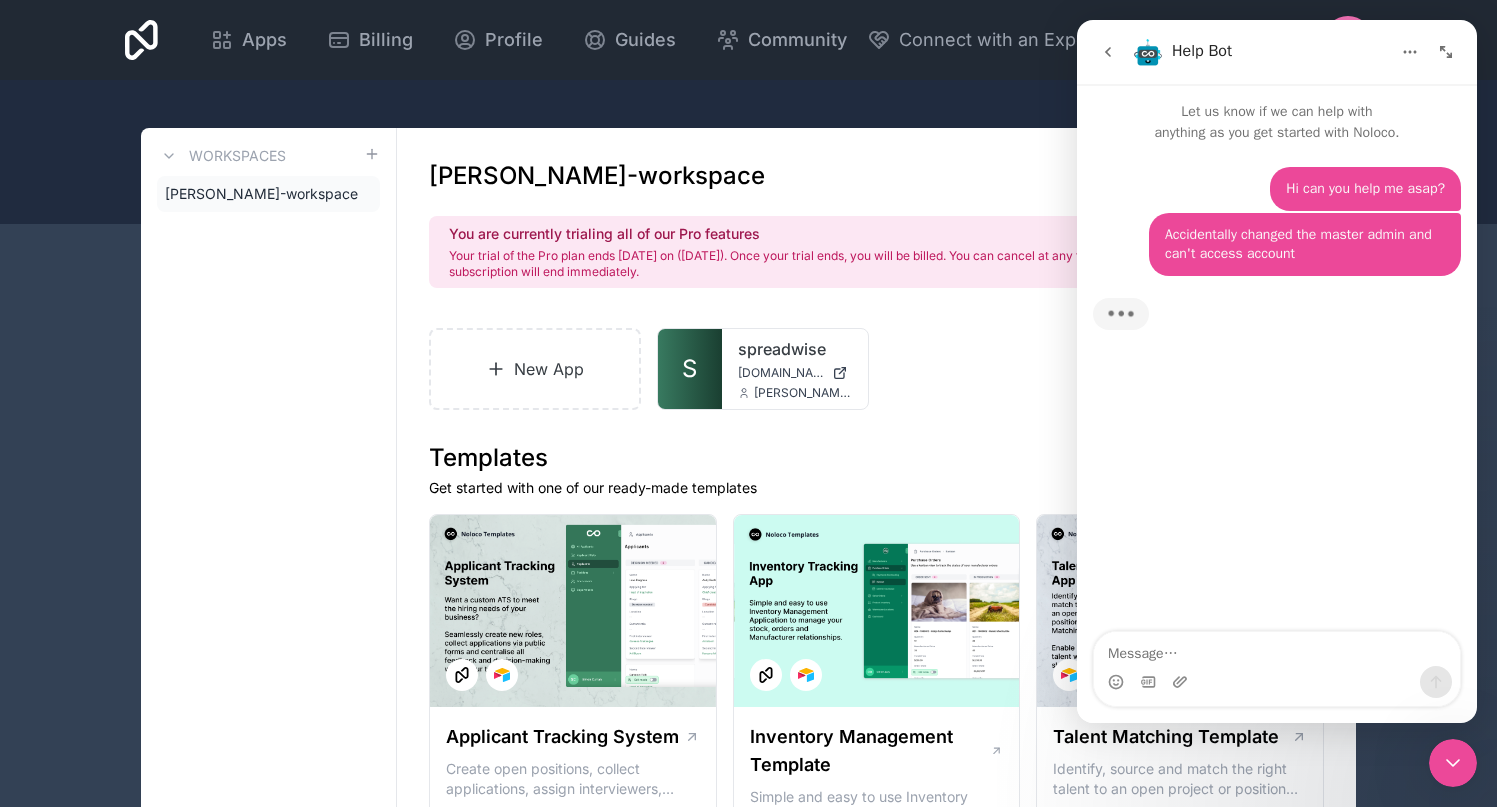 type 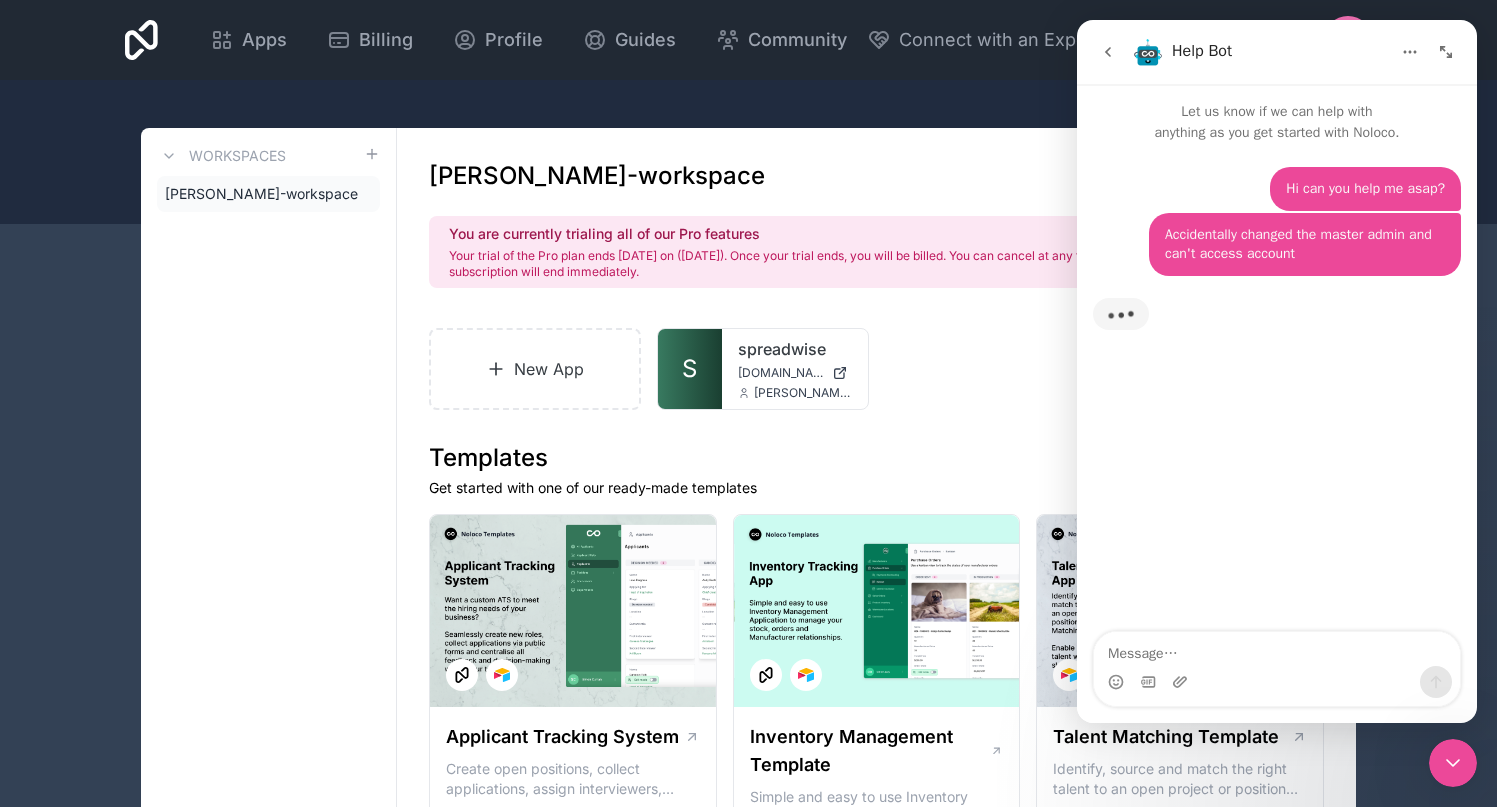 click 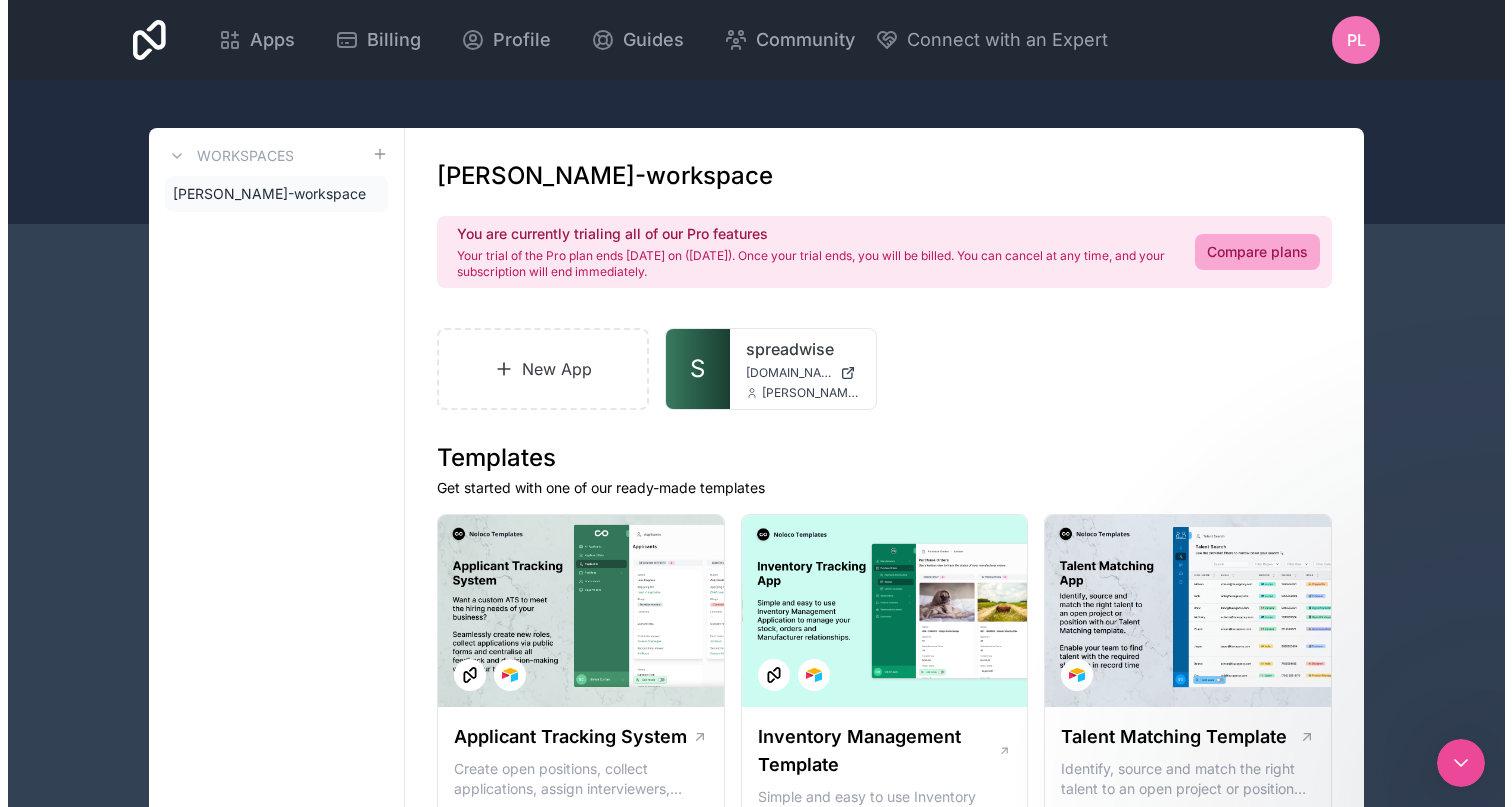 scroll, scrollTop: 0, scrollLeft: 0, axis: both 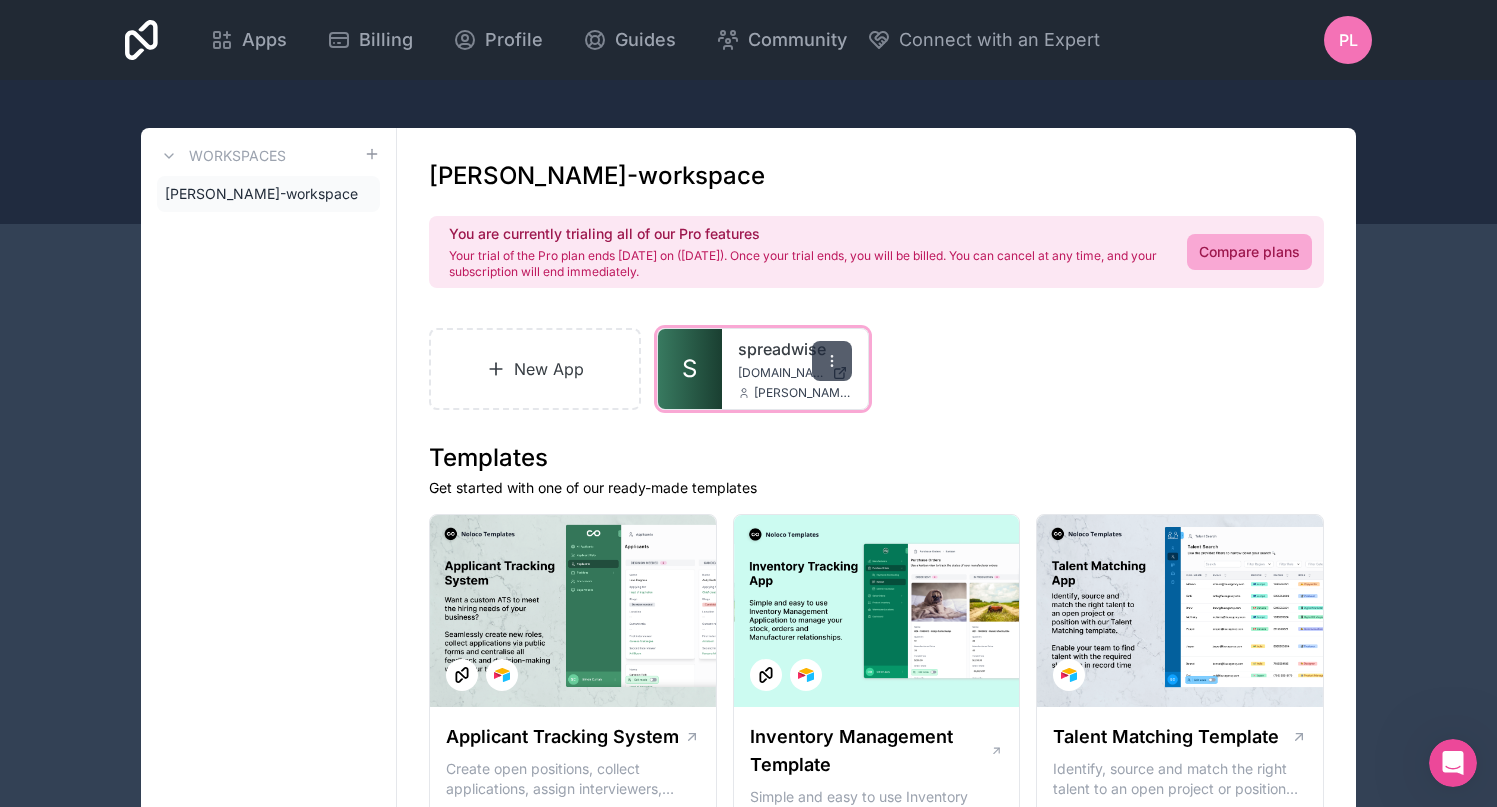 click at bounding box center [832, 361] 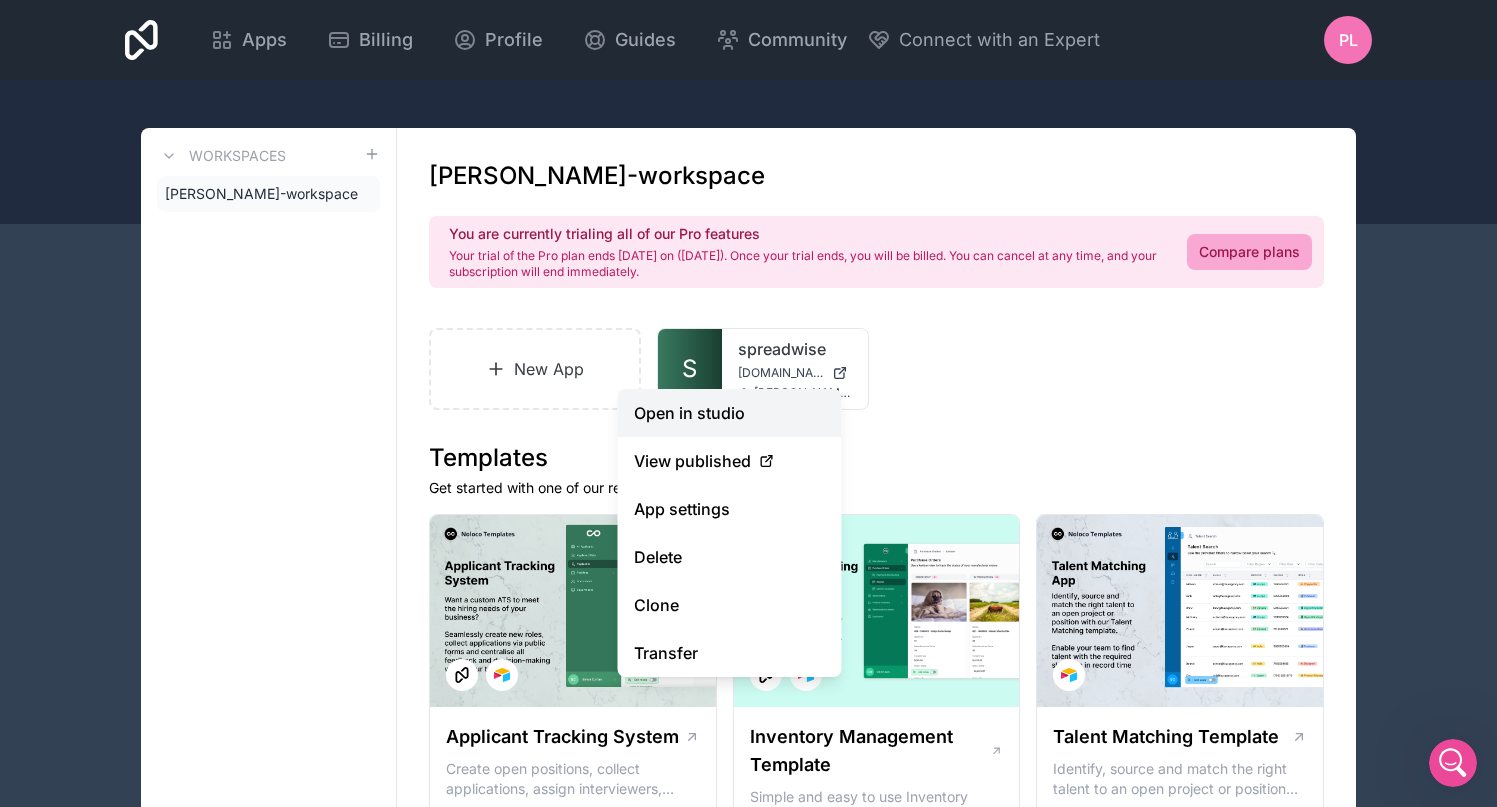 click on "Open in studio" at bounding box center [730, 413] 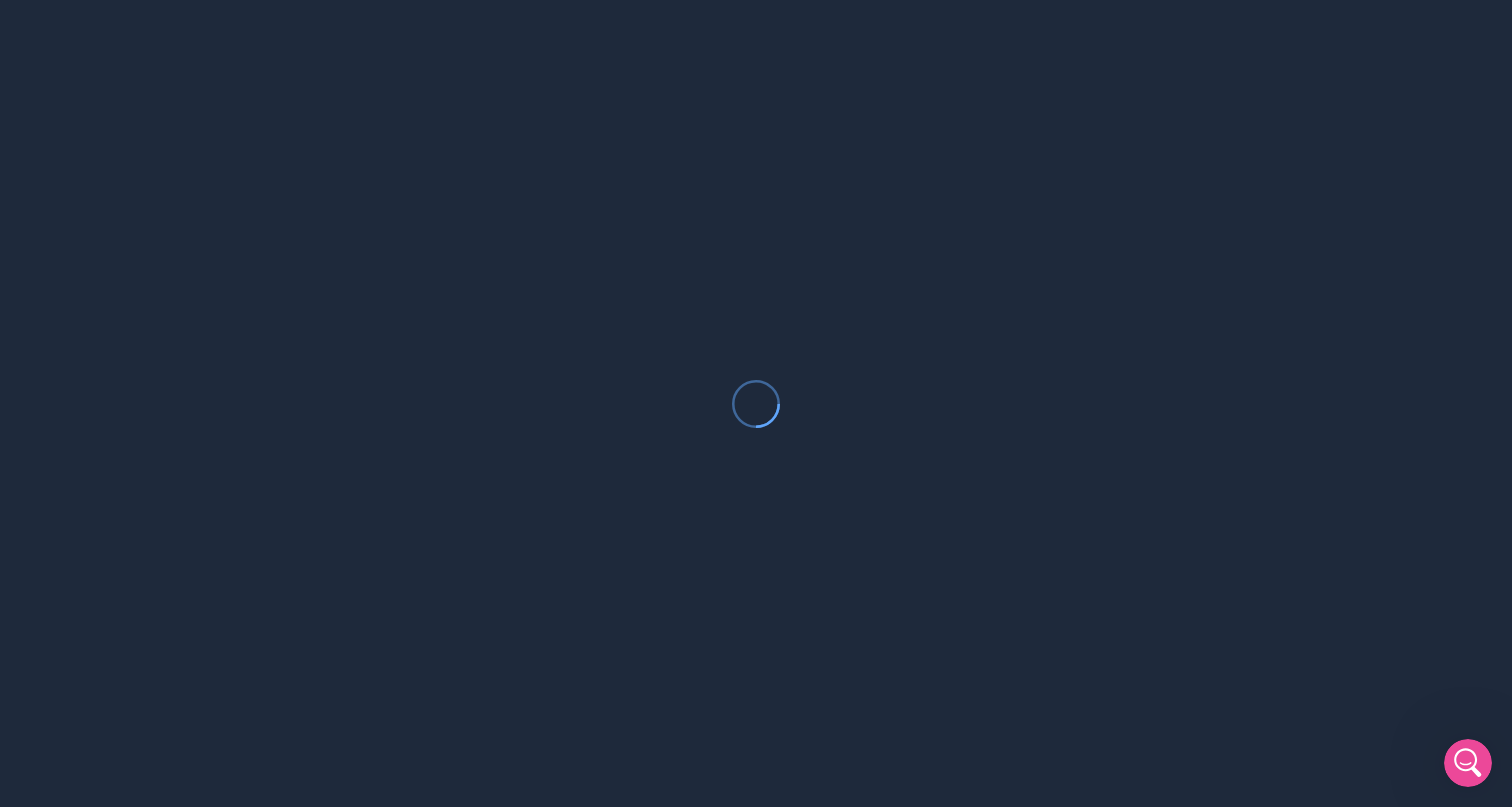 scroll, scrollTop: 3, scrollLeft: 0, axis: vertical 